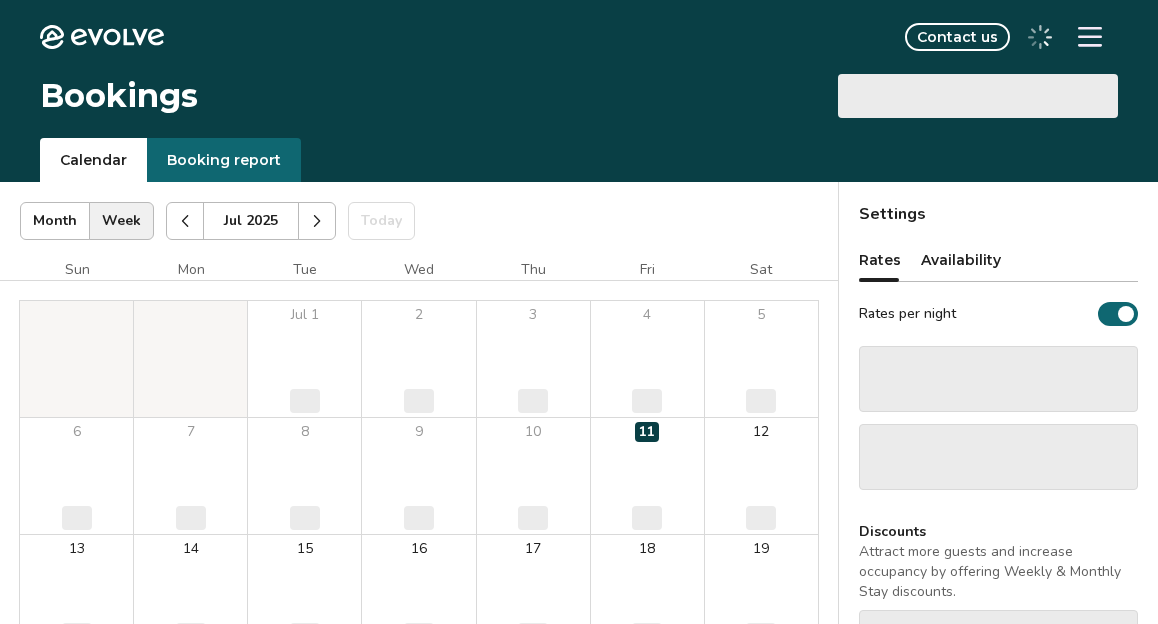 scroll, scrollTop: 0, scrollLeft: 0, axis: both 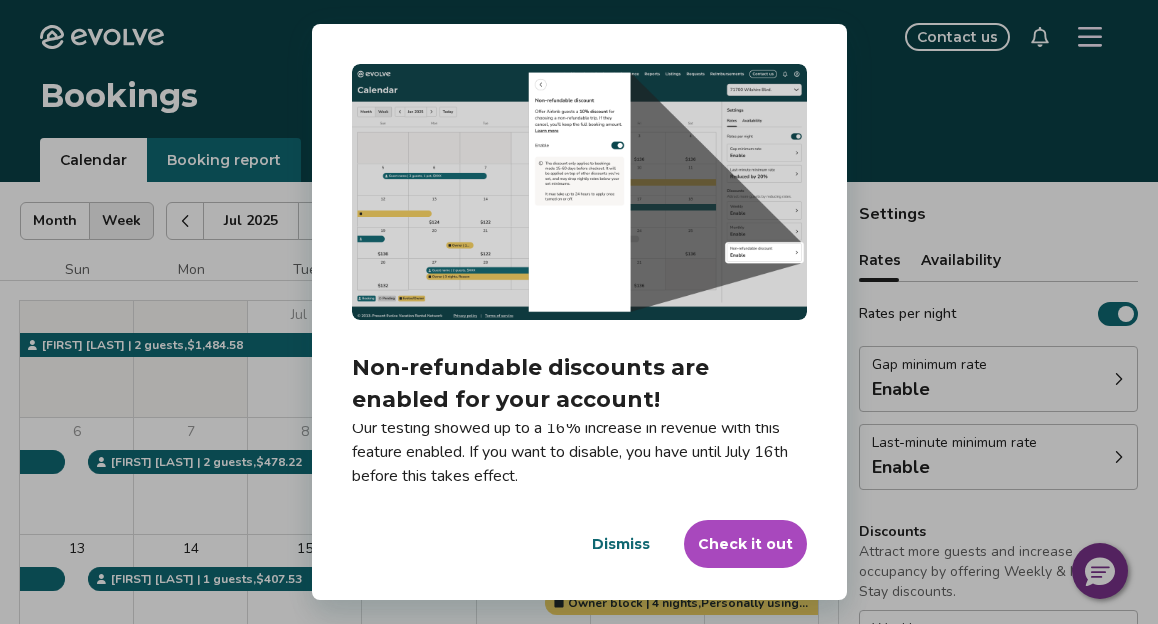 click on "Check it out" at bounding box center (745, 544) 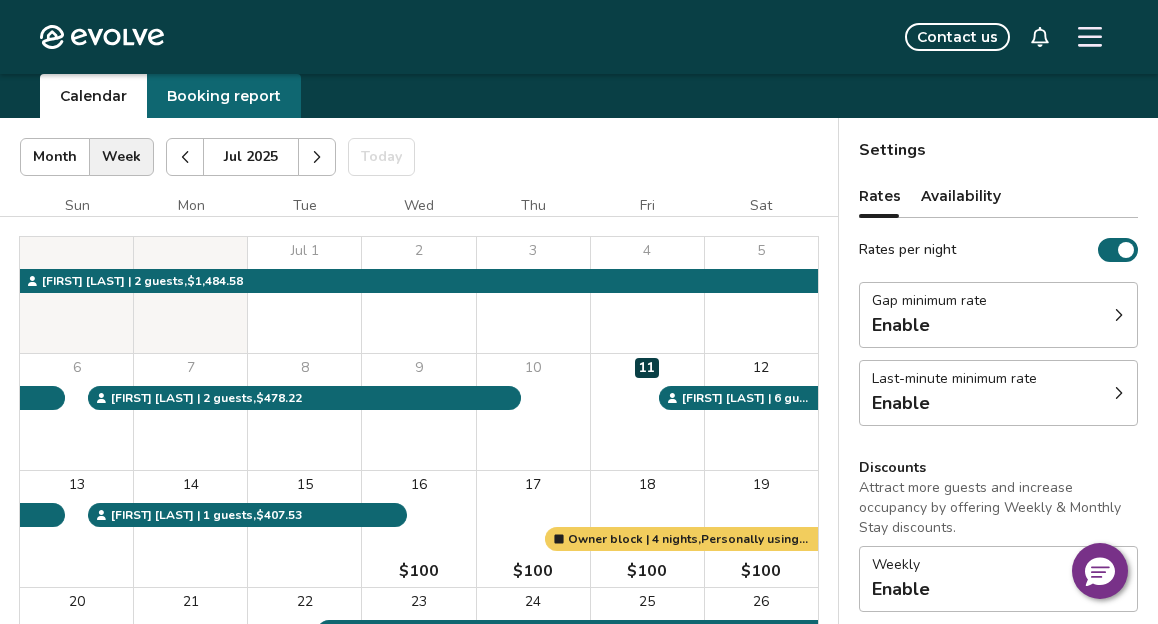 scroll, scrollTop: 45, scrollLeft: 0, axis: vertical 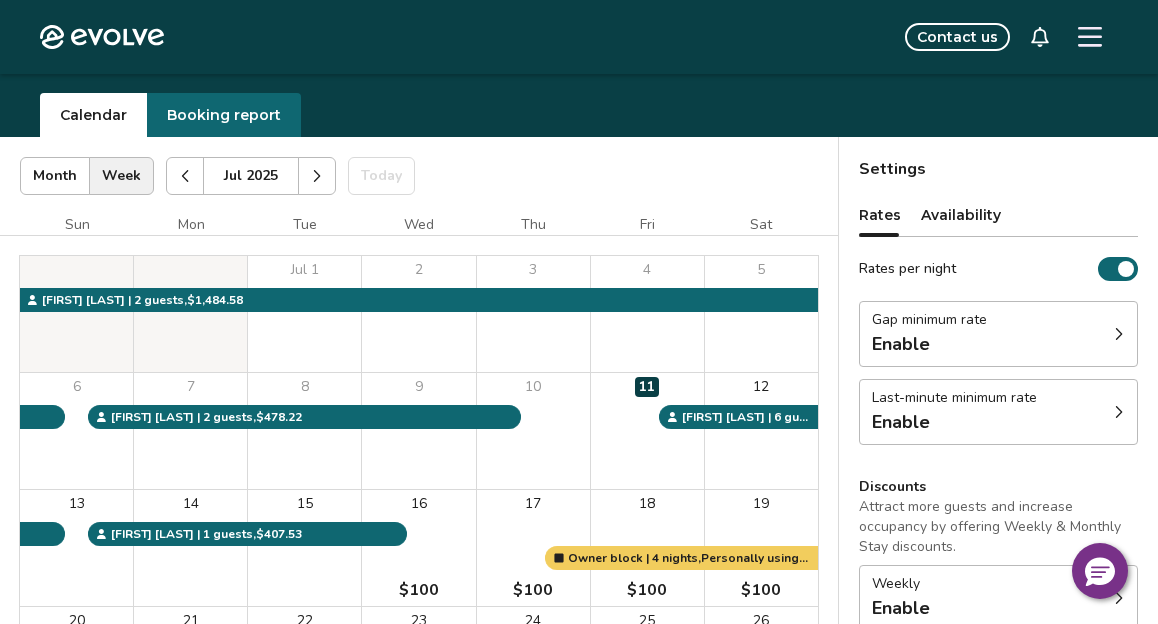 click 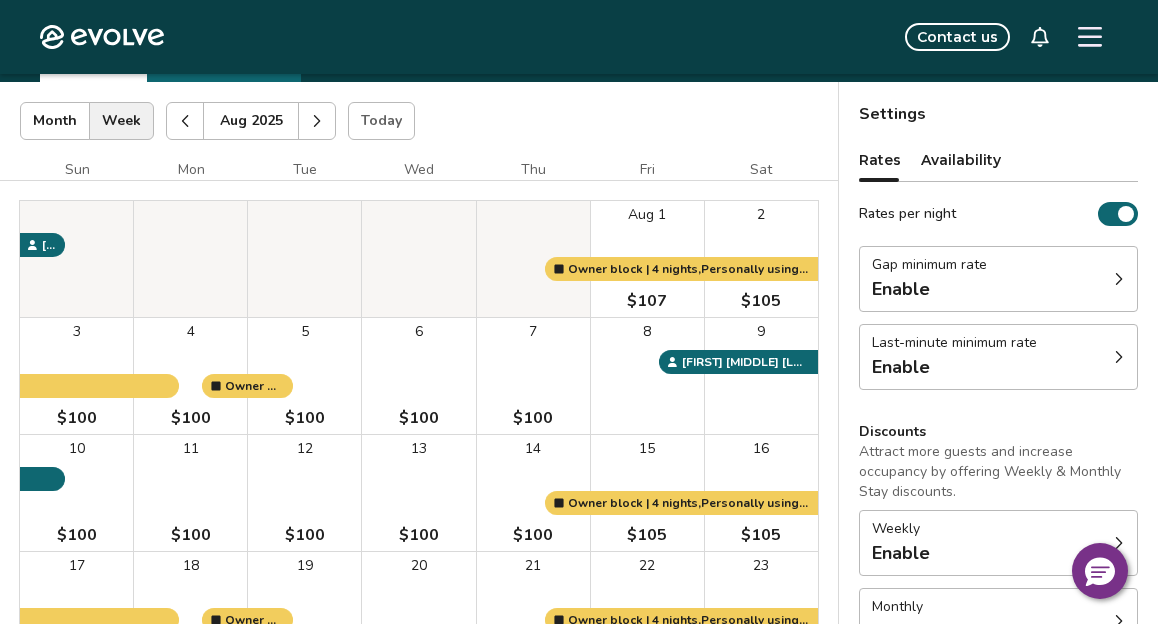 scroll, scrollTop: 105, scrollLeft: 0, axis: vertical 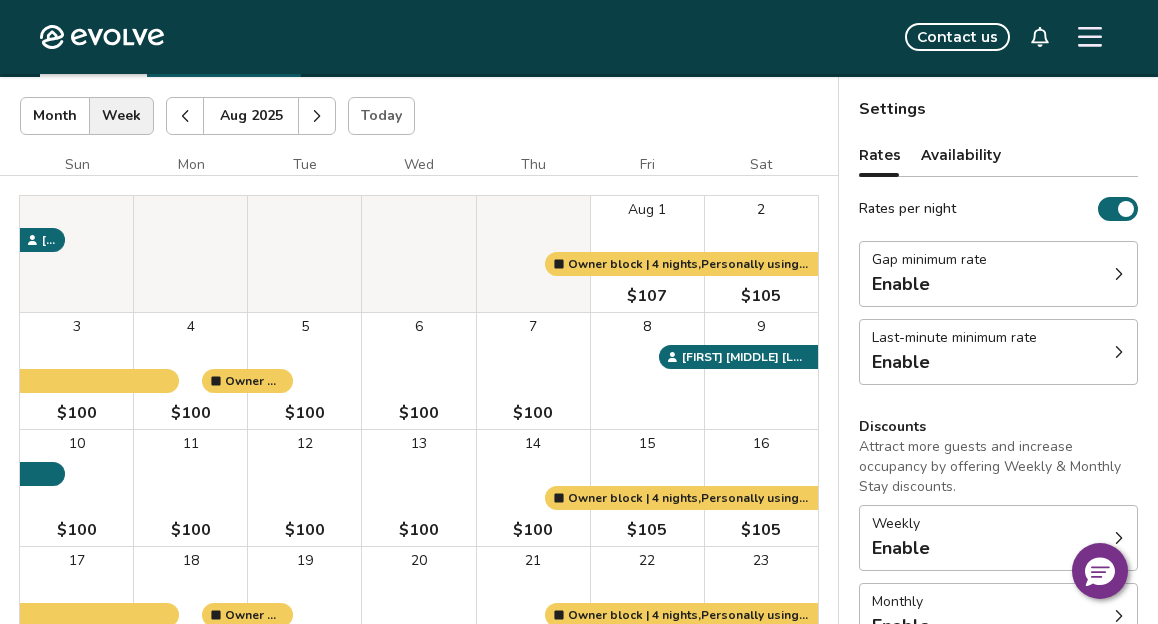 click 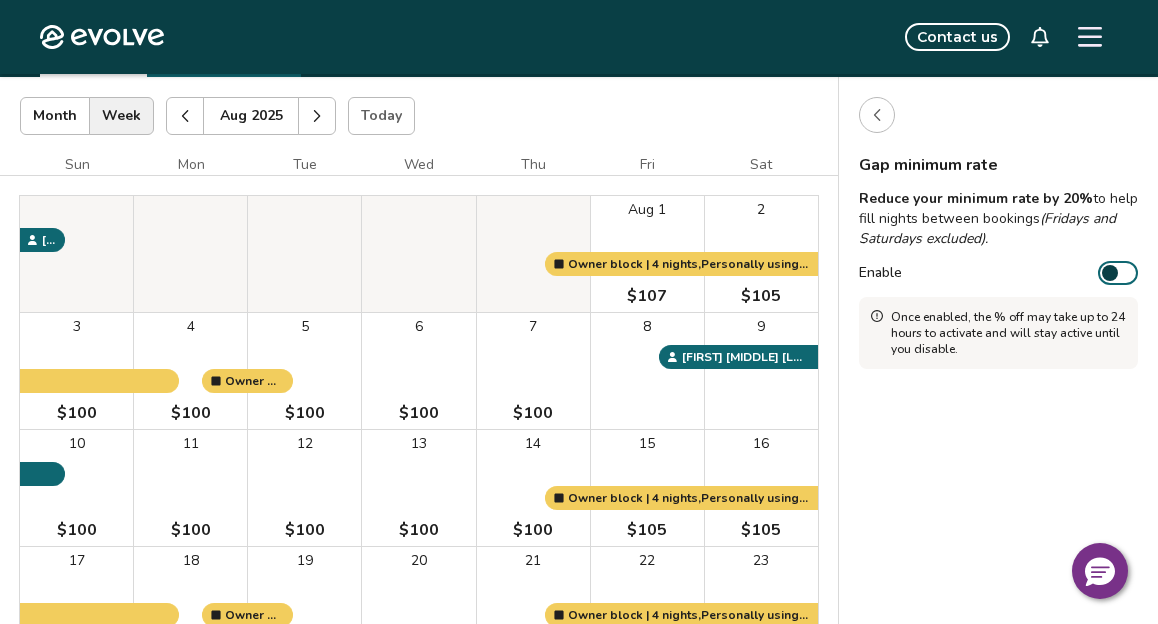 click at bounding box center (877, 115) 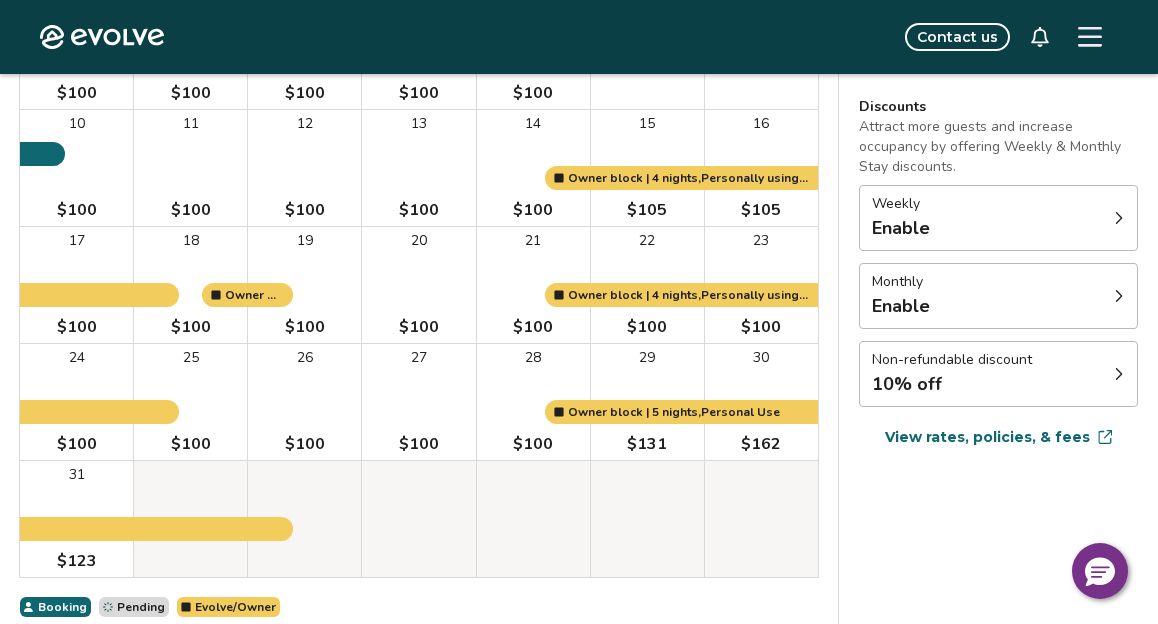 scroll, scrollTop: 424, scrollLeft: 0, axis: vertical 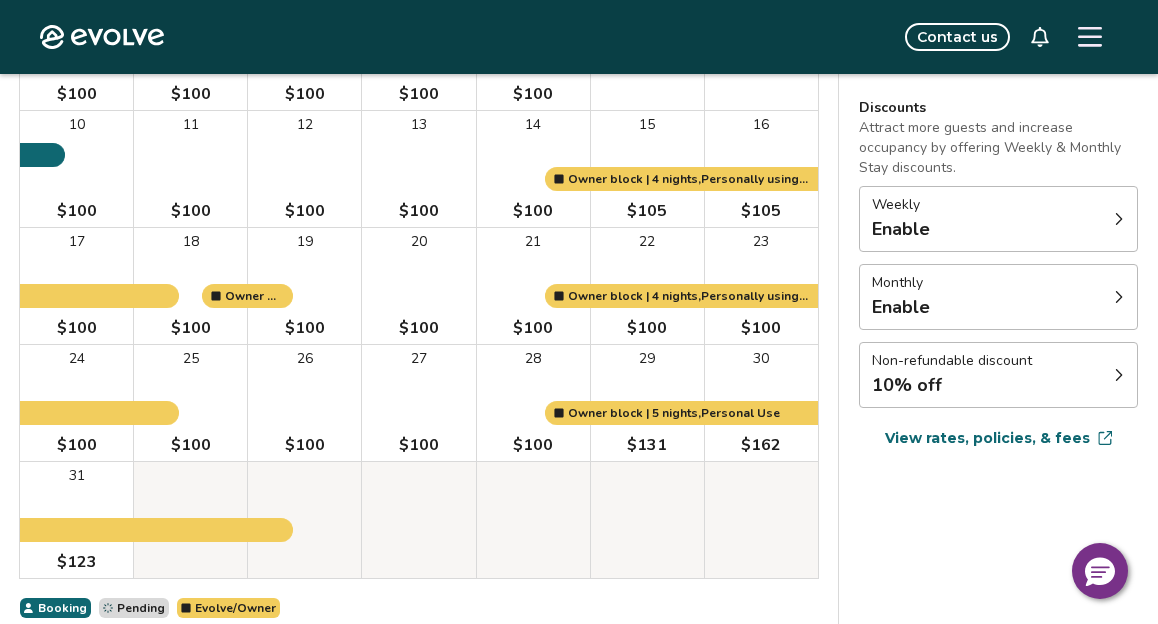 click on "Non-refundable discount 10% off" at bounding box center (998, 375) 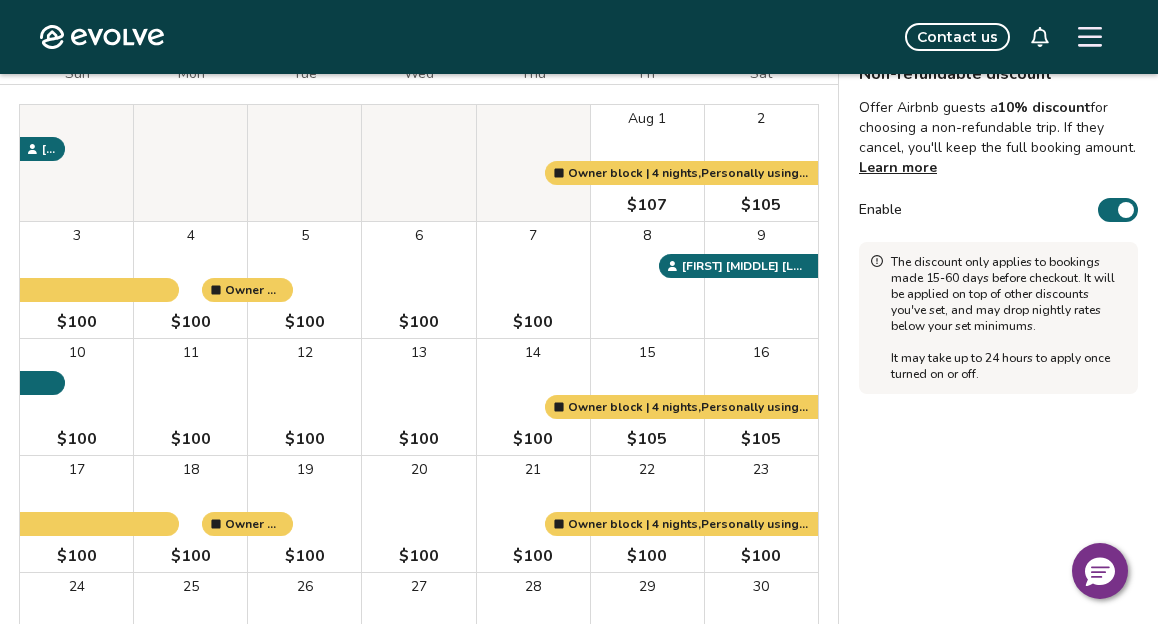 scroll, scrollTop: 195, scrollLeft: 0, axis: vertical 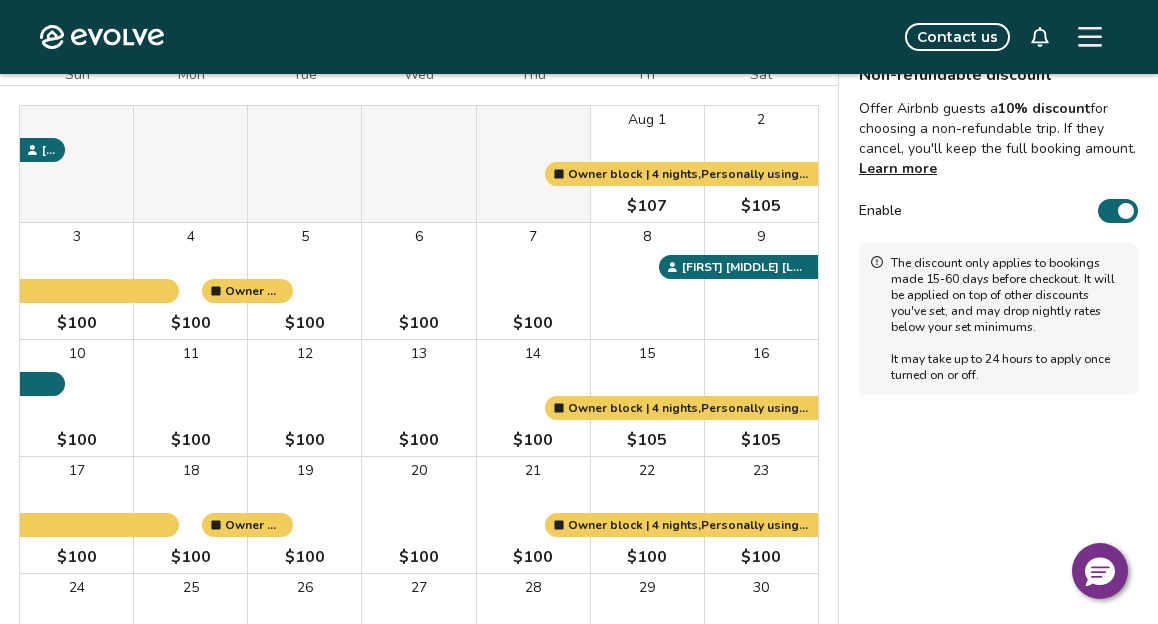 click on "Enable" at bounding box center (1118, 211) 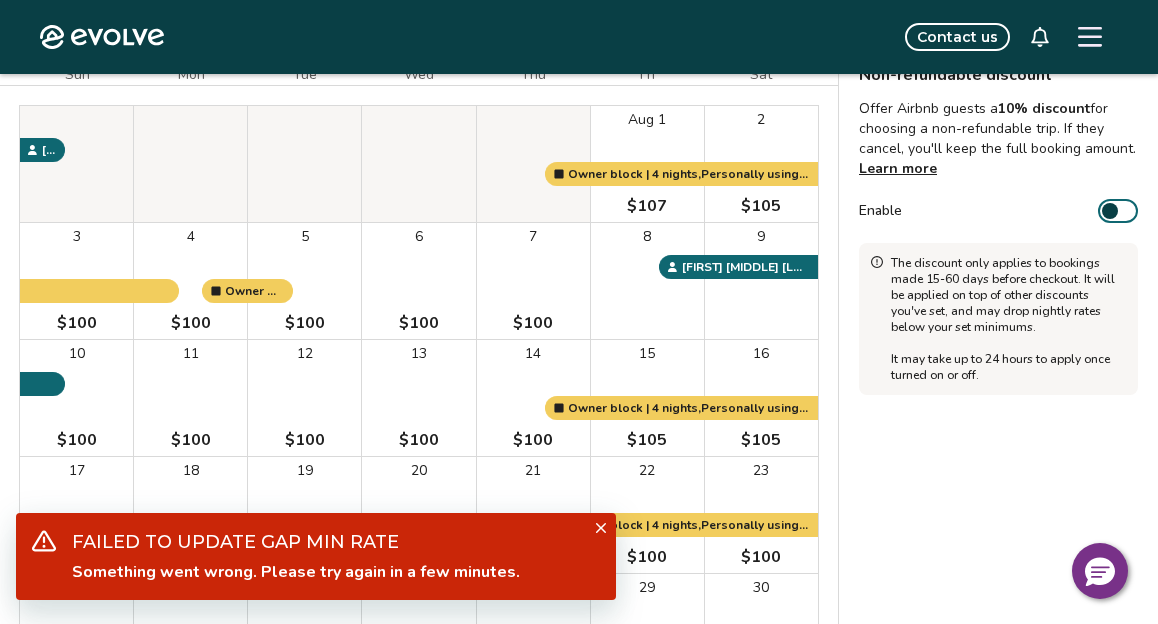 click at bounding box center [1110, 211] 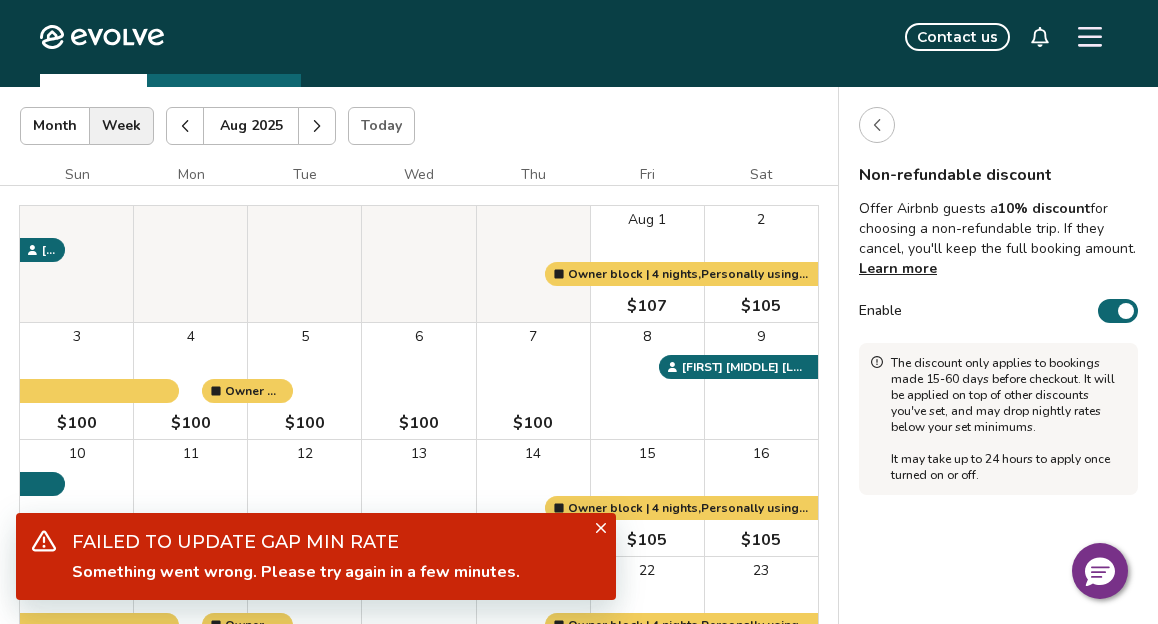 scroll, scrollTop: 0, scrollLeft: 0, axis: both 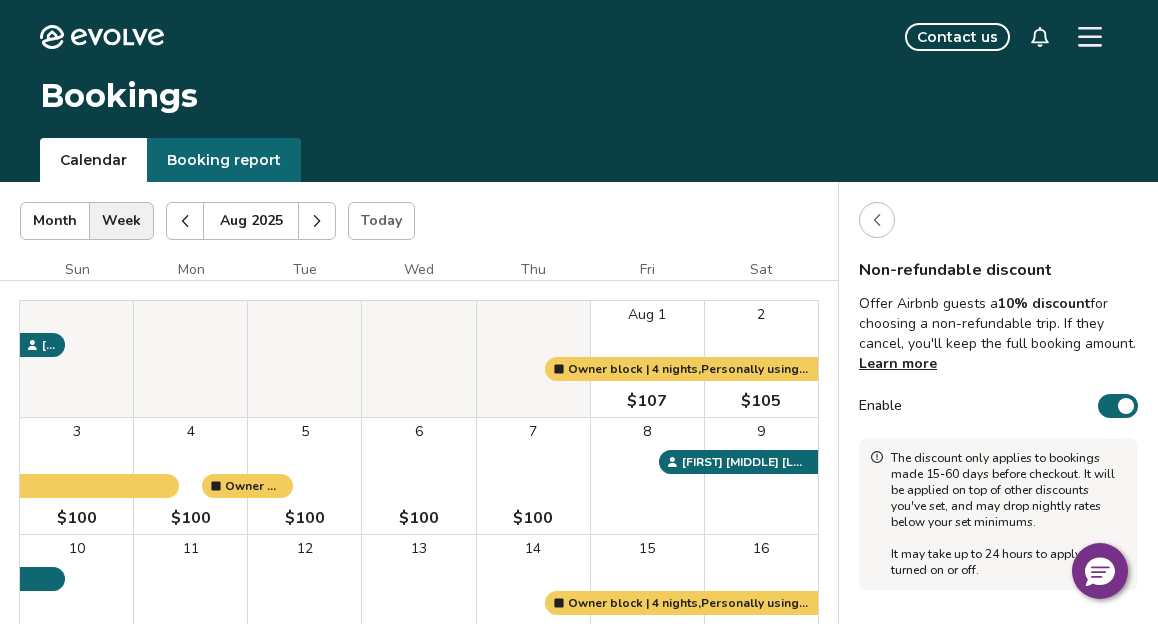 click at bounding box center [877, 220] 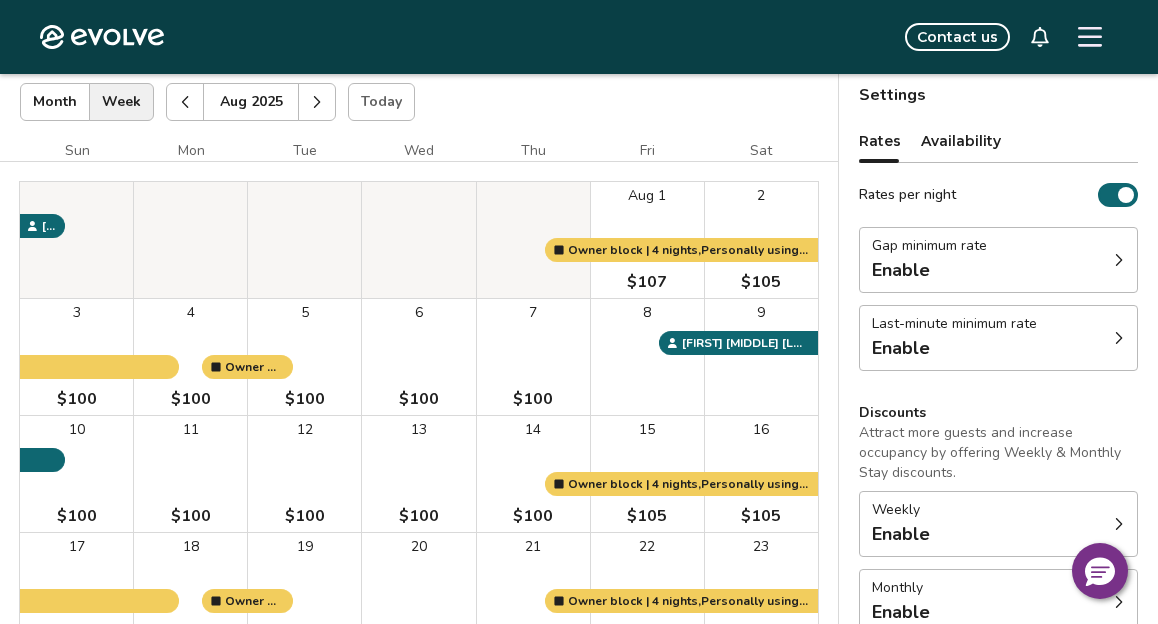 scroll, scrollTop: 0, scrollLeft: 0, axis: both 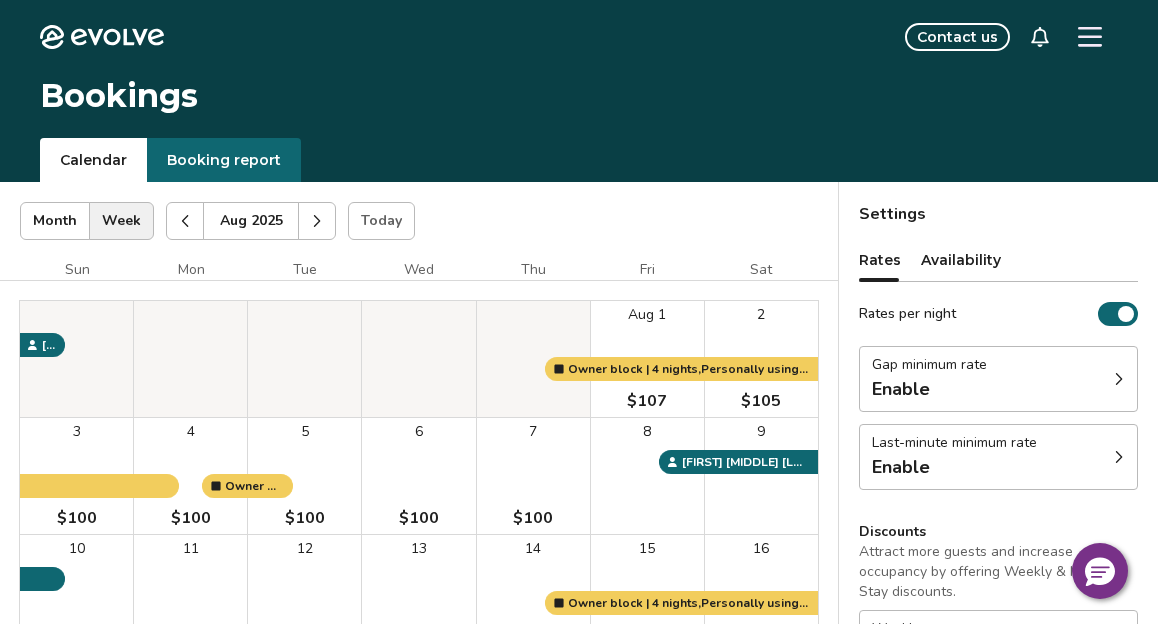click at bounding box center (185, 221) 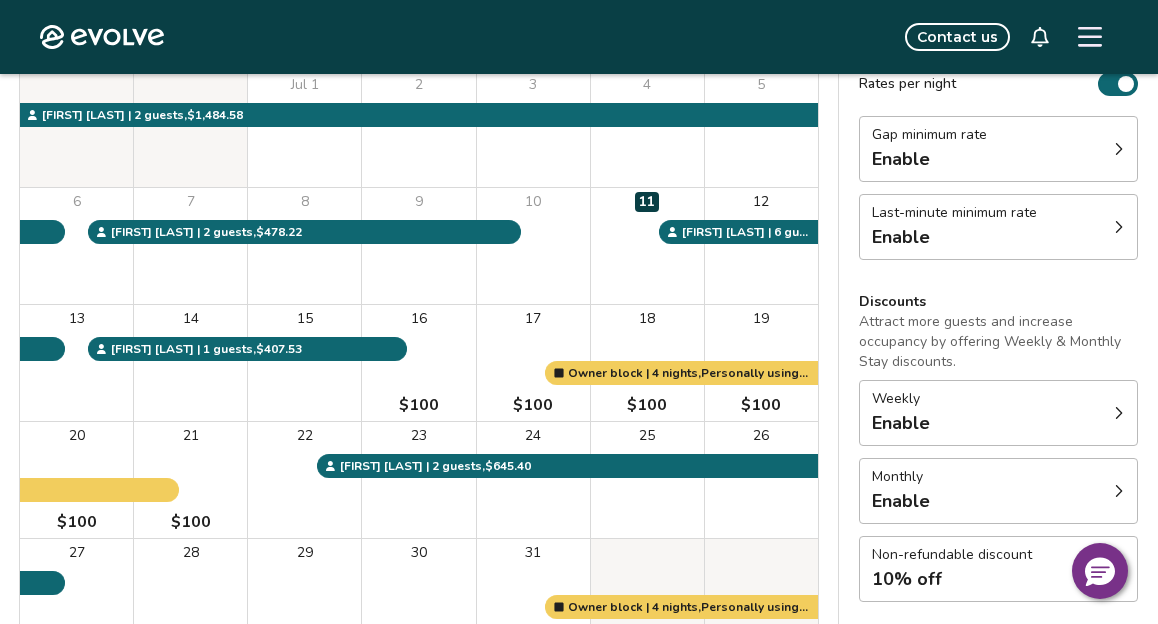 scroll, scrollTop: 0, scrollLeft: 0, axis: both 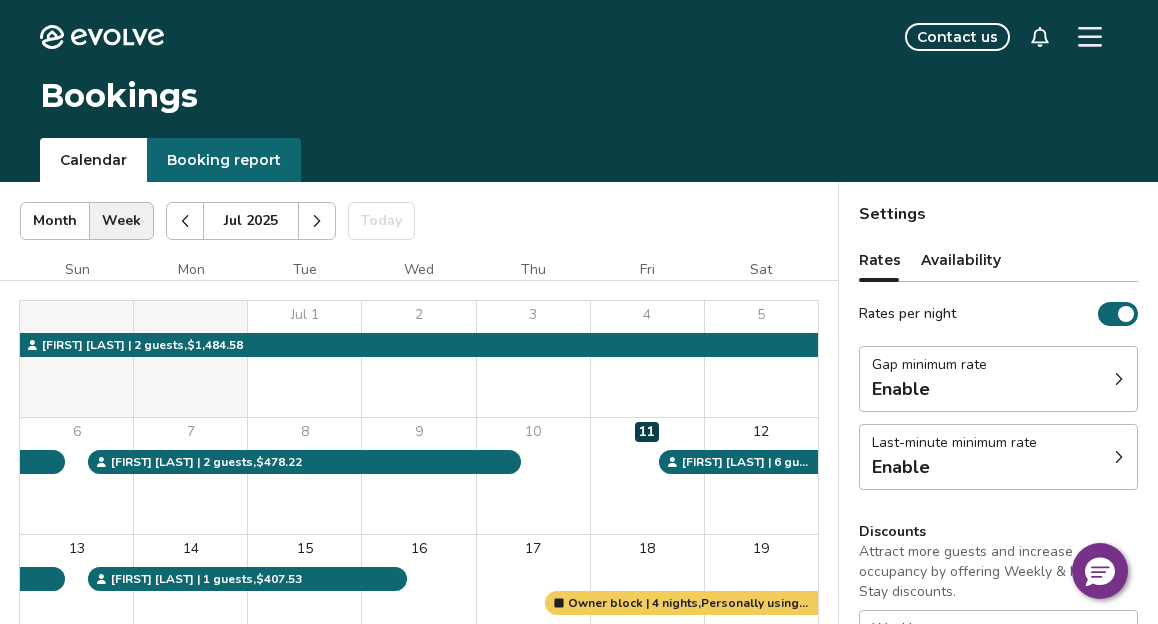 click 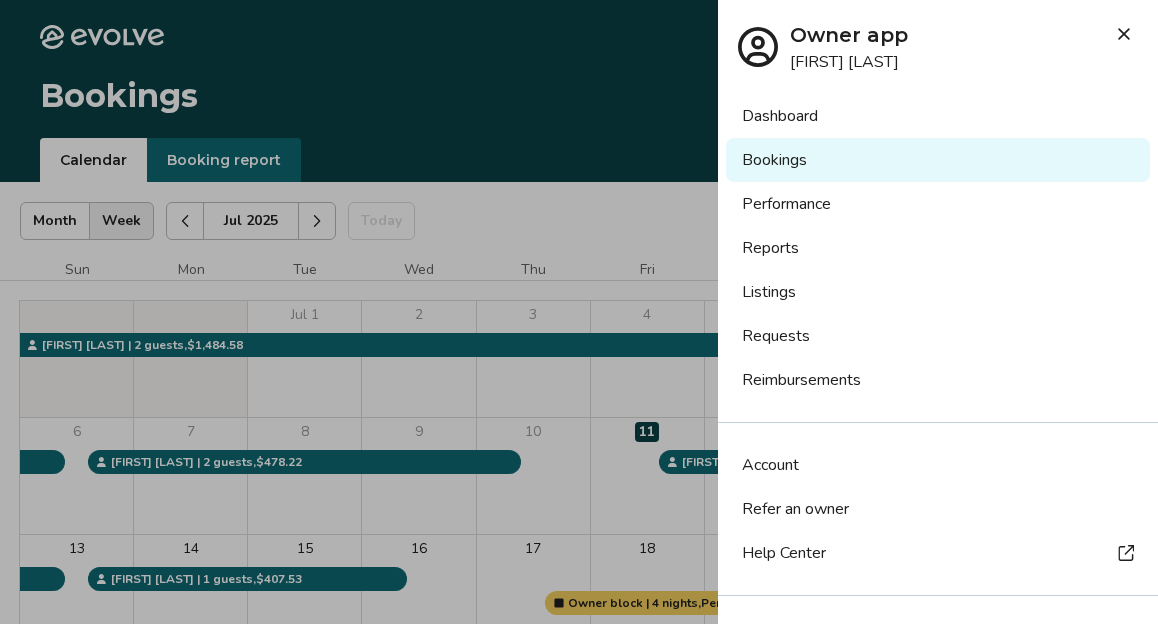 click on "Account" at bounding box center [770, 465] 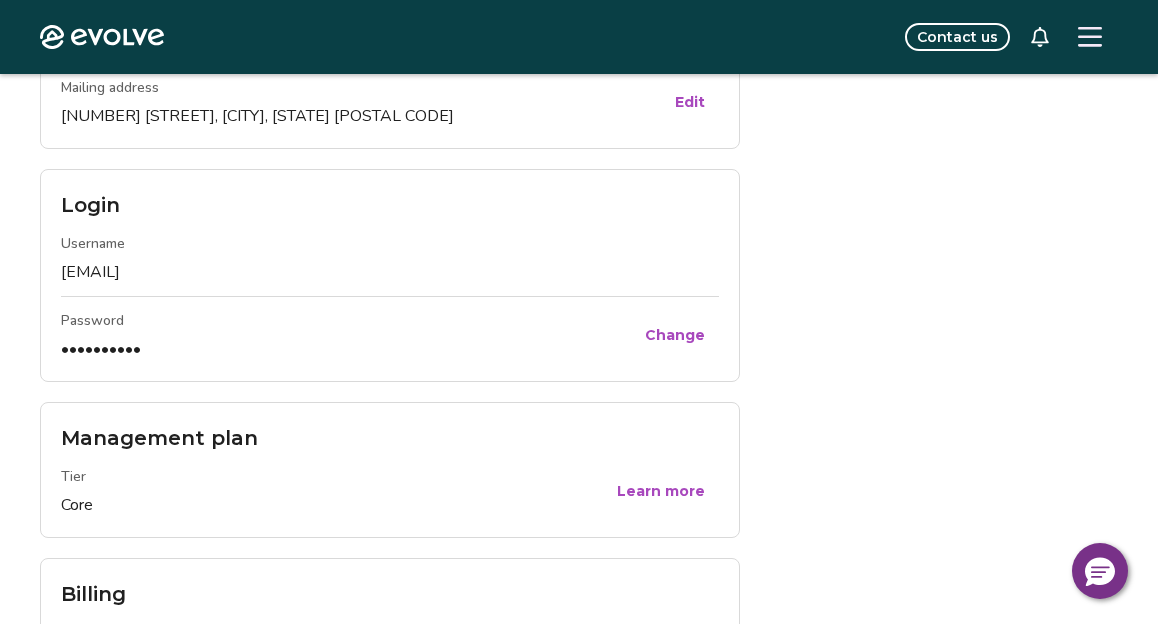 scroll, scrollTop: 0, scrollLeft: 0, axis: both 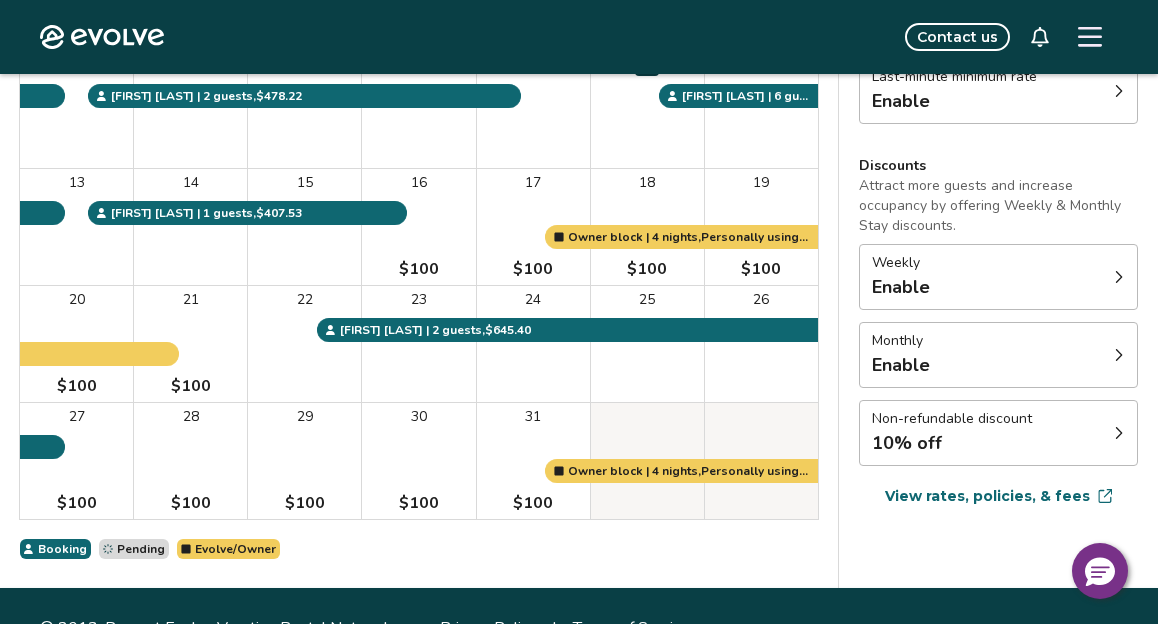 click on "Non-refundable discount 10% off" at bounding box center (998, 433) 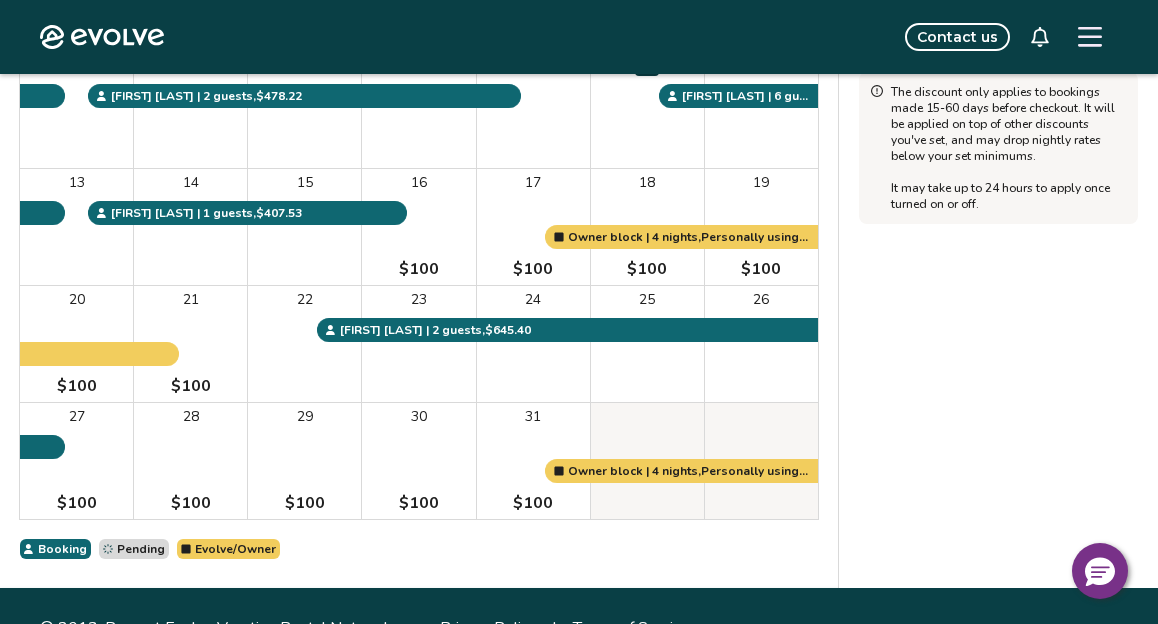 click on "Sun Mon Tue Wed Thu Fri Sat Jul 1 2 3 4 5 6 7 8 9 10 11 12 13 14 15 16 $100 17 $100 18 $100 19 $100 20 $100 21 $100 22 23 24 25 26 27 $100 28 $100 29 $100 30 $100 31 $100 Owner block | 4 nights,  Personally using the property Owner block | 4 nights,  Personally using the property [FIRST] [LAST] | 2 guests ,  $1,484.58 [FIRST] [LAST] | 2 guests ,  $478.22 [FIRST] [LAST] | 6 guests ,  $336.29 [FIRST] [LAST] | 2 guests ,  $645.40 [FIRST] [LAST] | 1 guests ,  $407.53 Booking Pending Evolve/Owner" at bounding box center [419, 226] 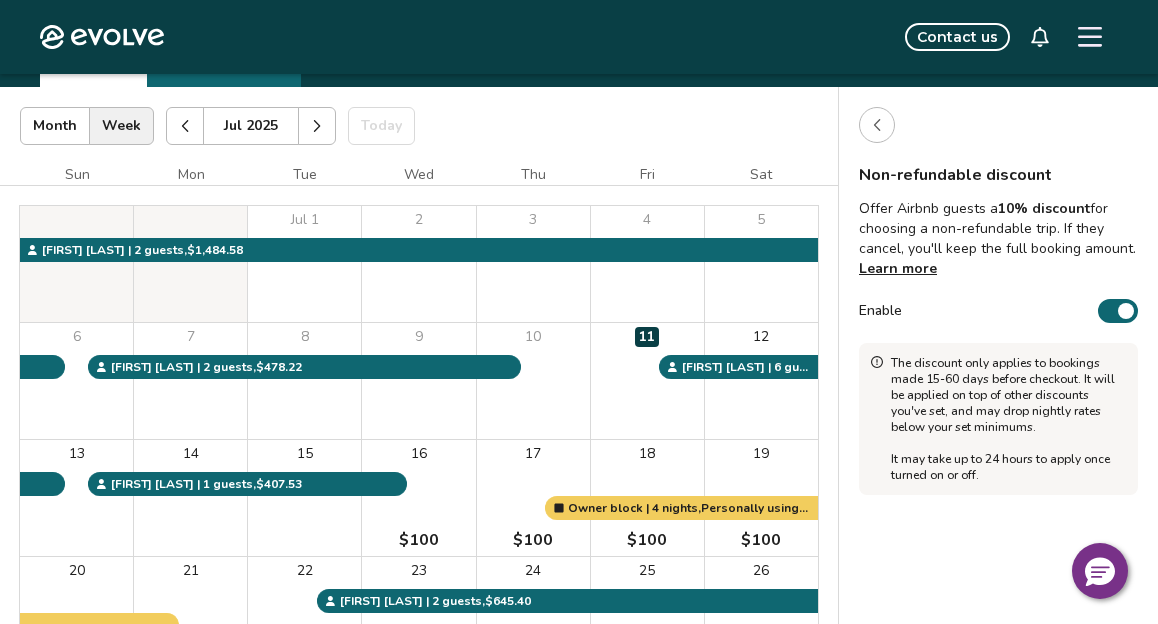 scroll, scrollTop: 96, scrollLeft: 0, axis: vertical 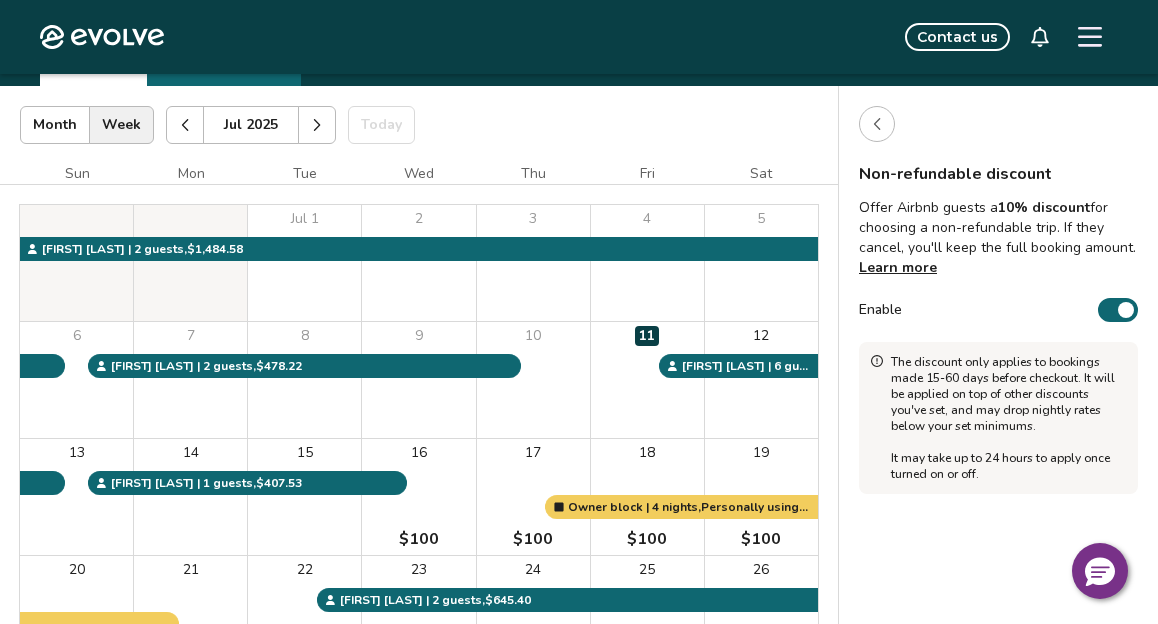 click at bounding box center (1126, 310) 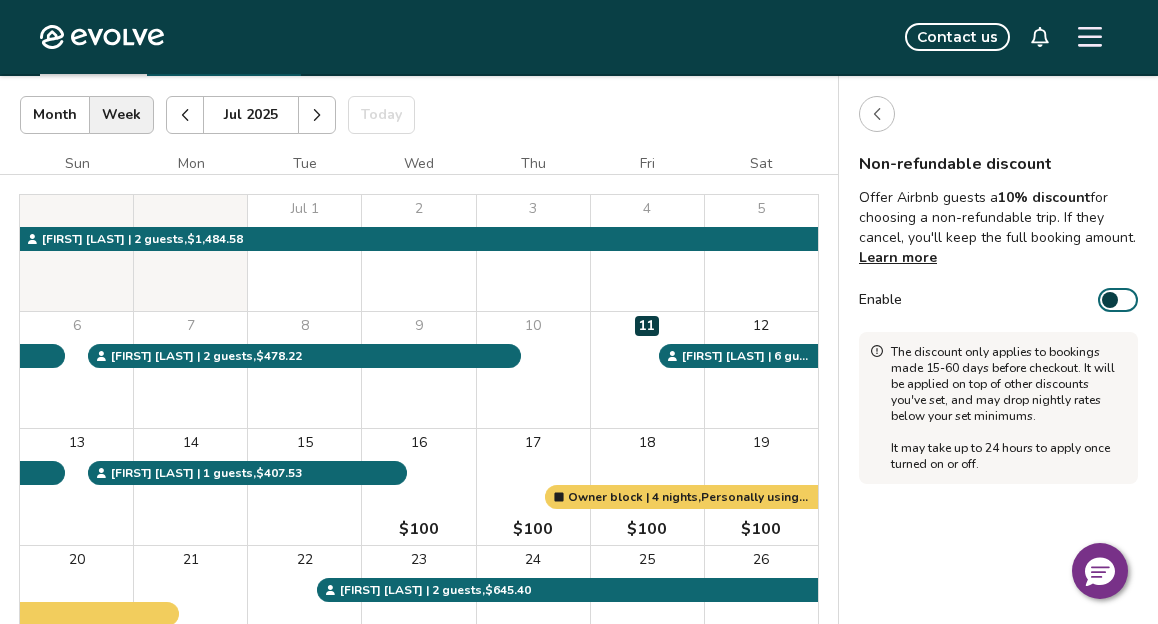 scroll, scrollTop: 105, scrollLeft: 0, axis: vertical 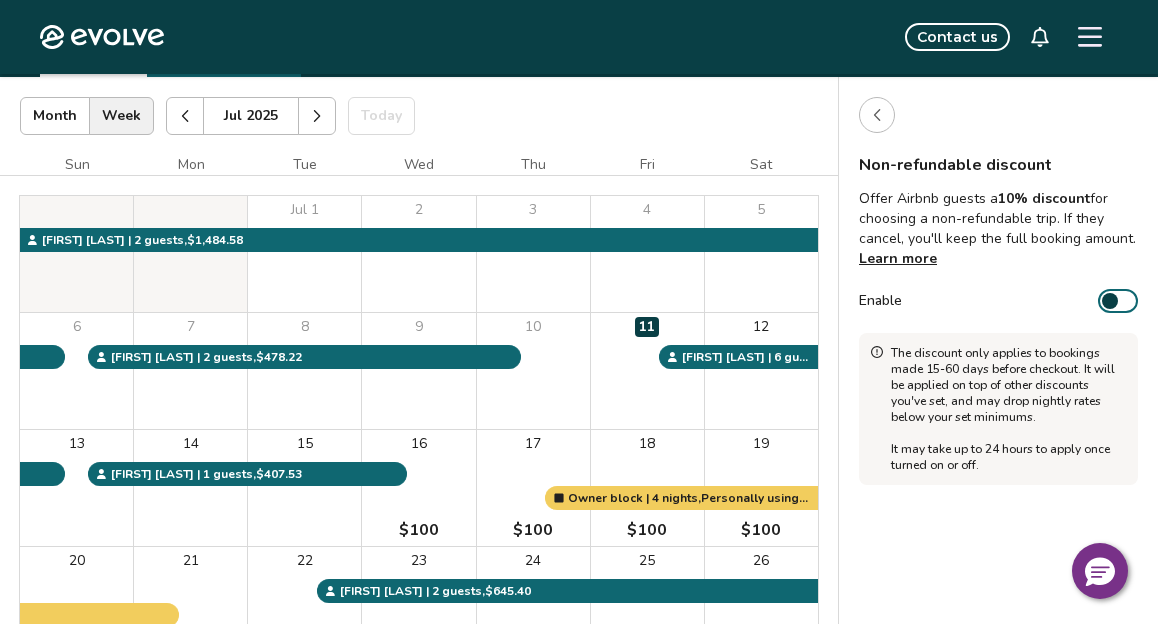 click 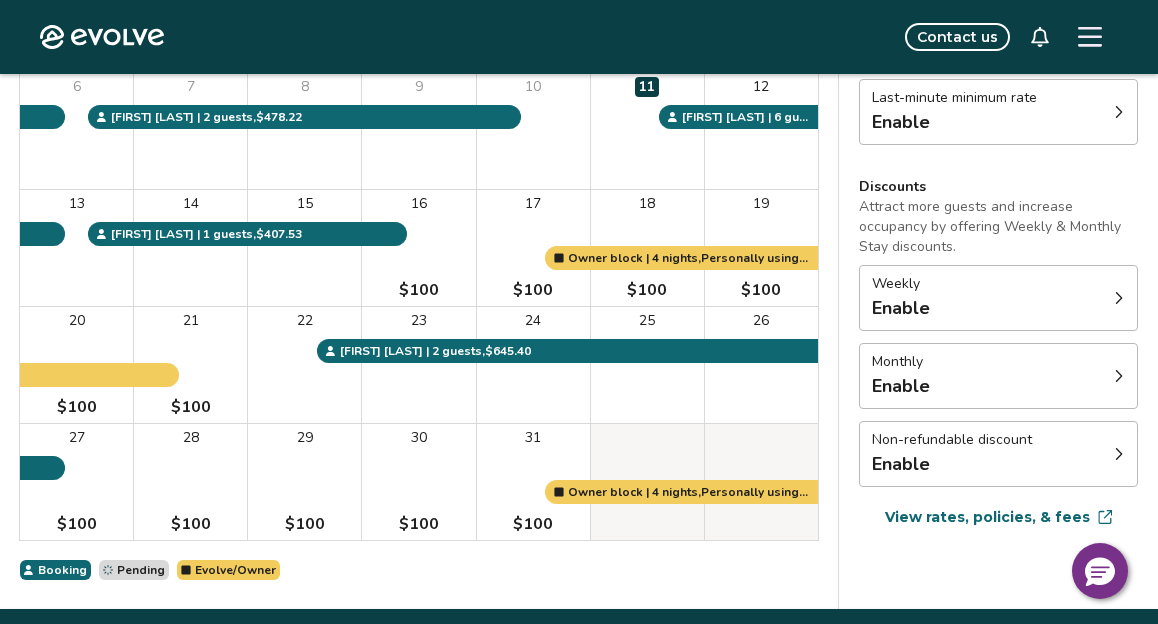 scroll, scrollTop: 337, scrollLeft: 0, axis: vertical 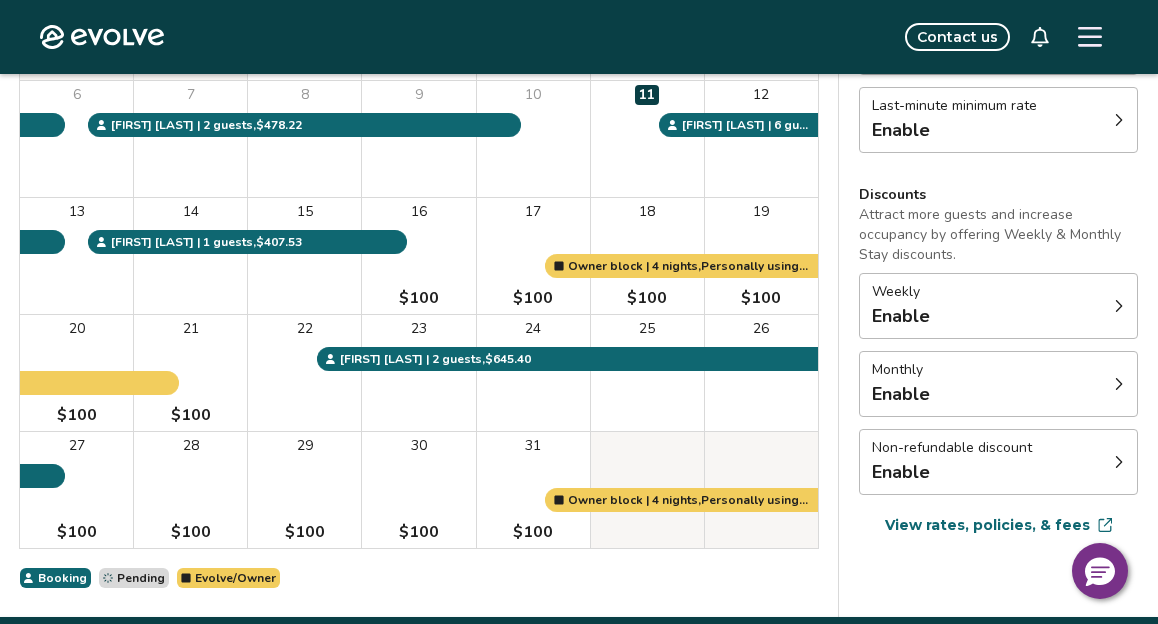 click on "Non-refundable discount Enable" at bounding box center [998, 462] 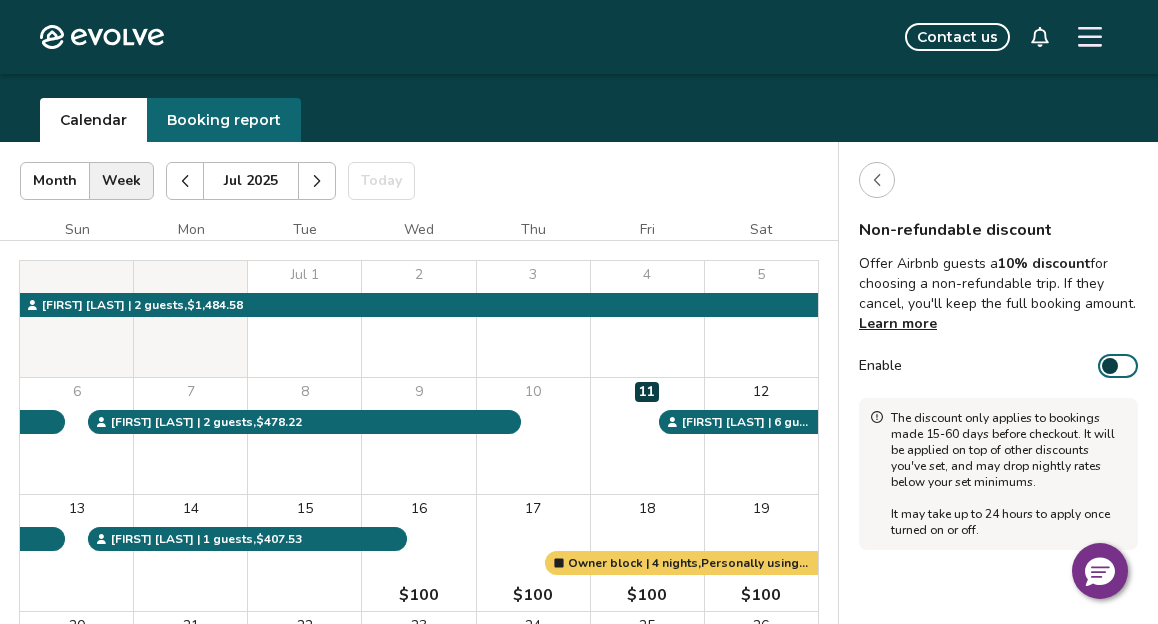 scroll, scrollTop: 32, scrollLeft: 0, axis: vertical 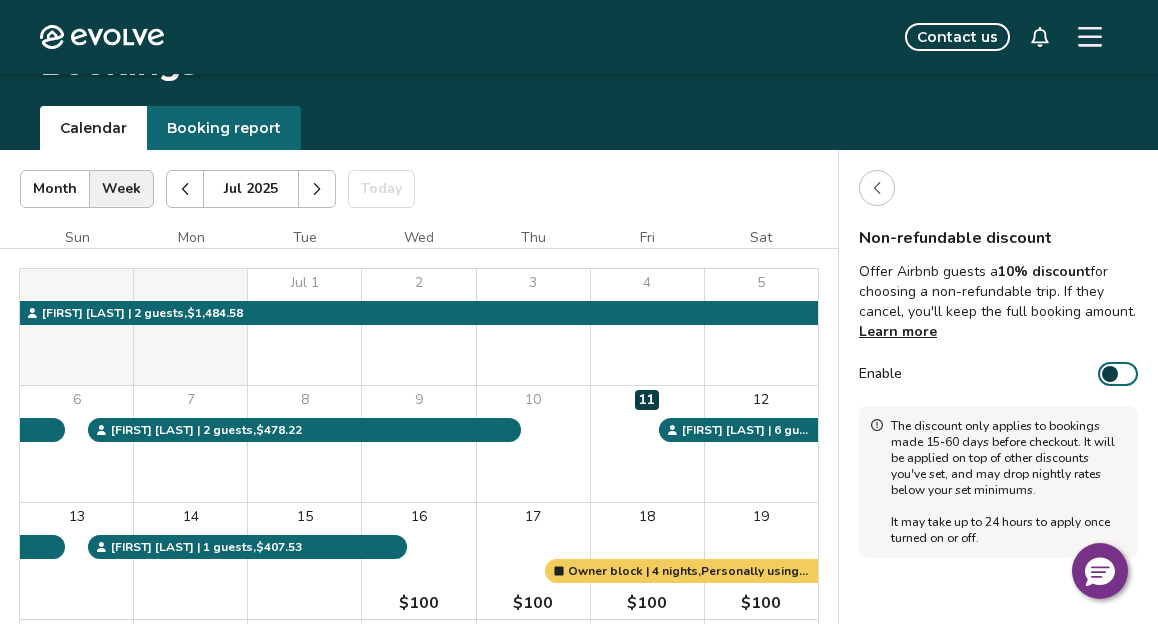 click at bounding box center [1110, 374] 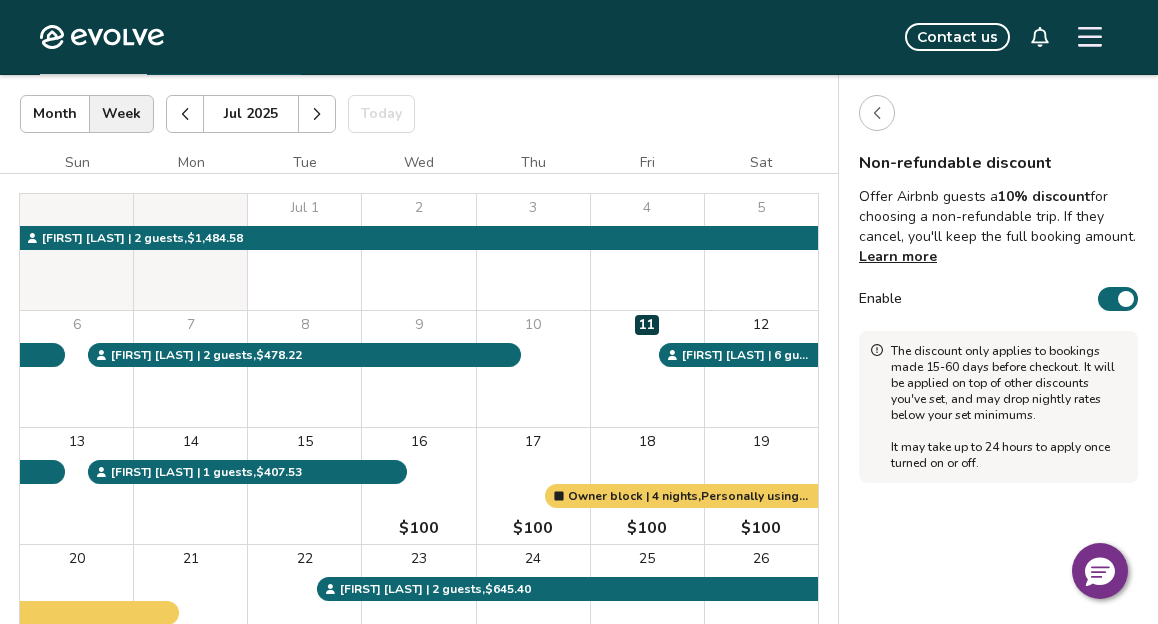 scroll, scrollTop: 104, scrollLeft: 0, axis: vertical 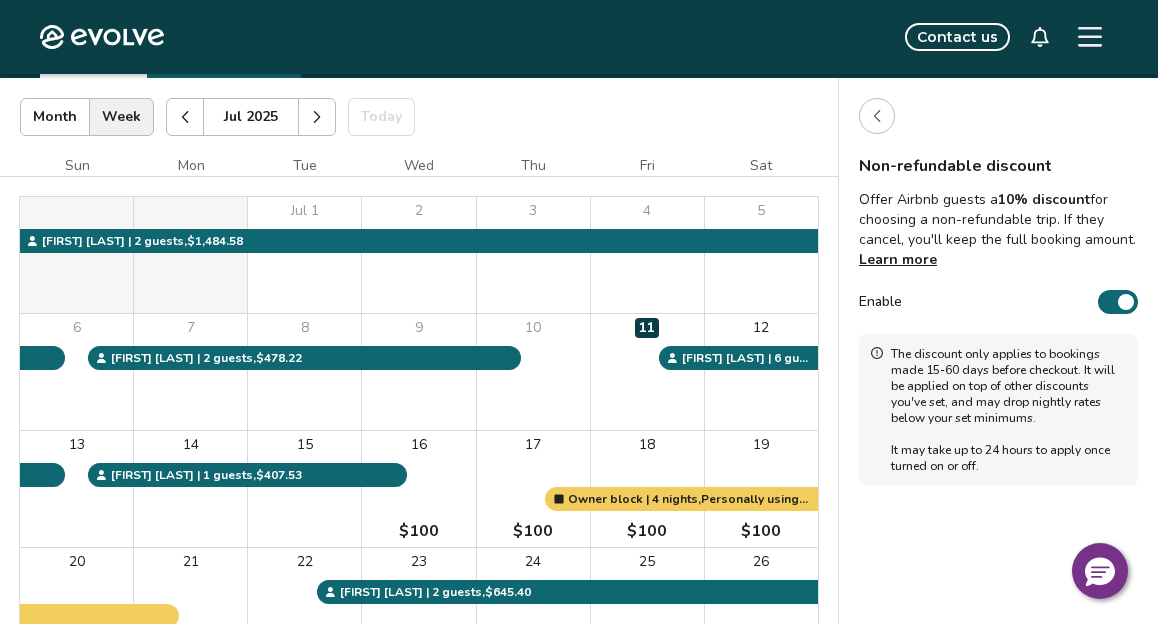 click on "Enable" at bounding box center [1118, 302] 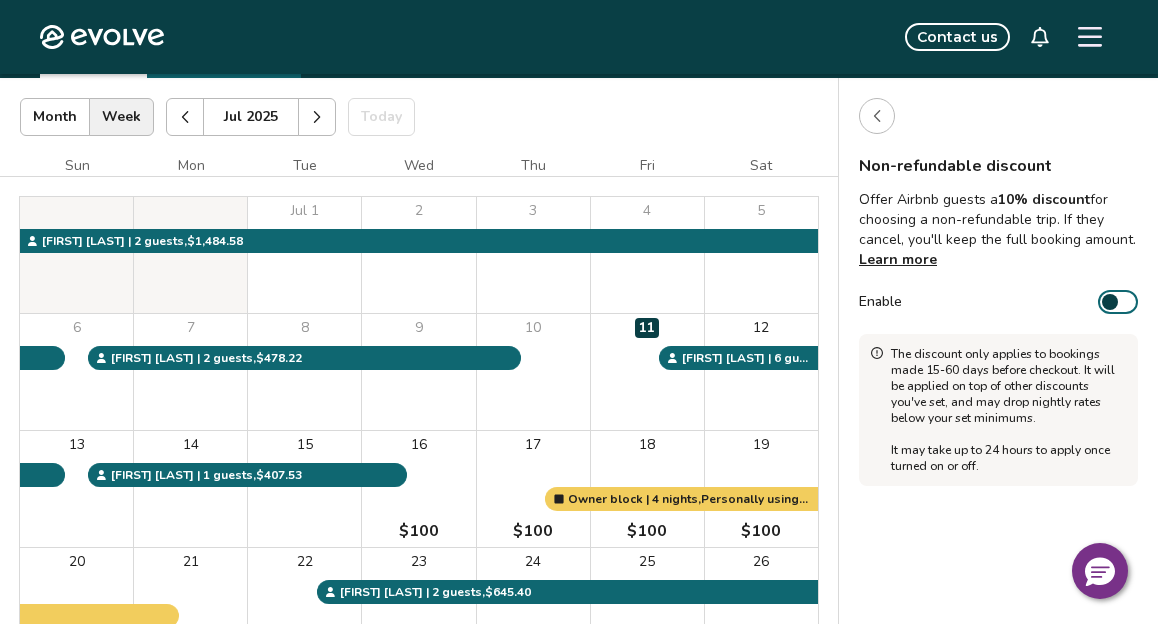 click at bounding box center [877, 116] 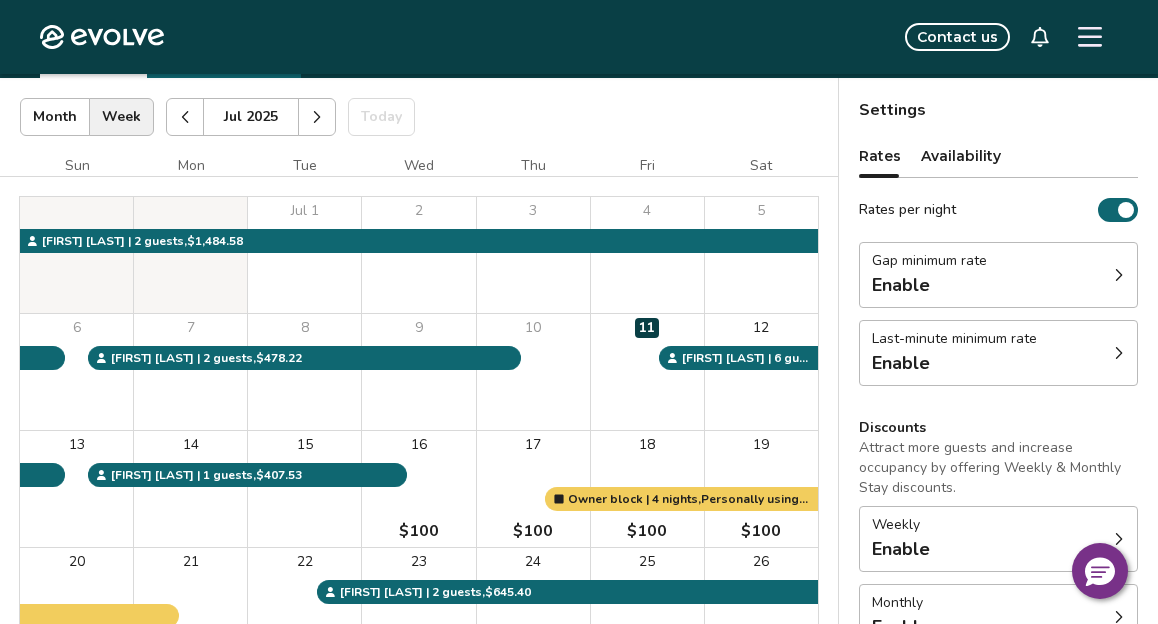 click on "Gap minimum rate Enable" at bounding box center (998, 275) 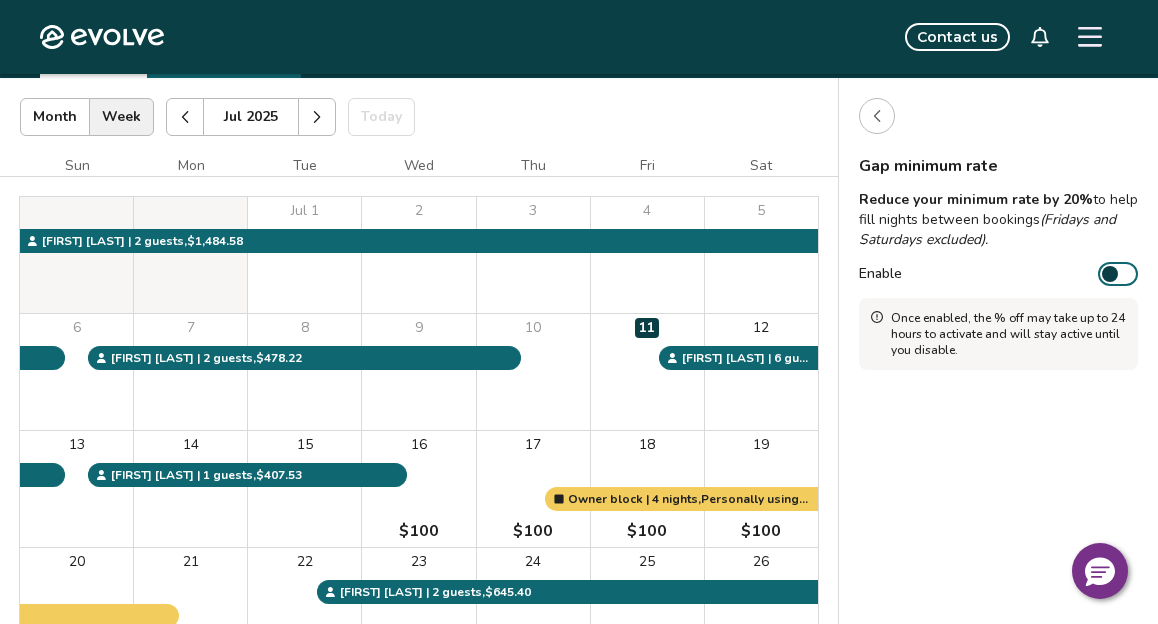 click 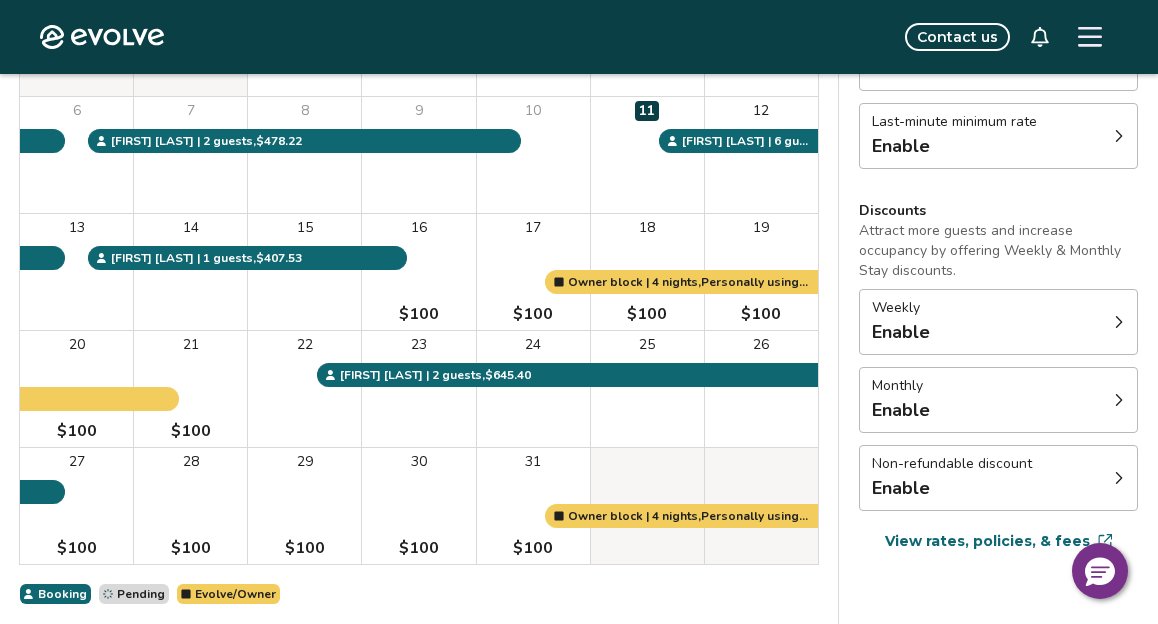 scroll, scrollTop: 349, scrollLeft: 0, axis: vertical 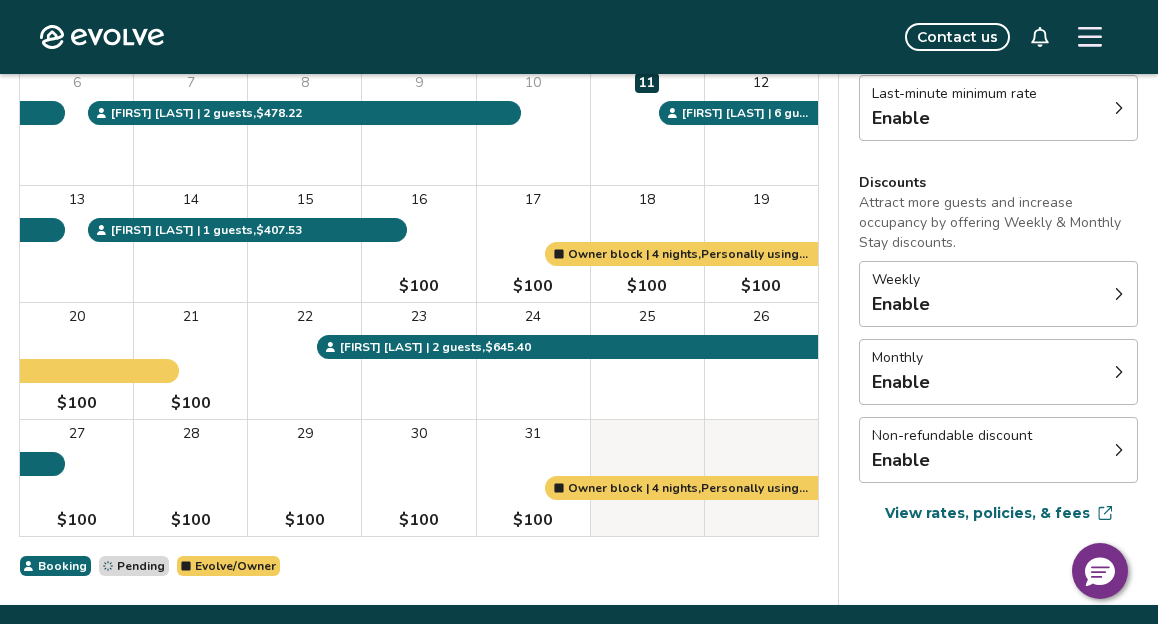 click 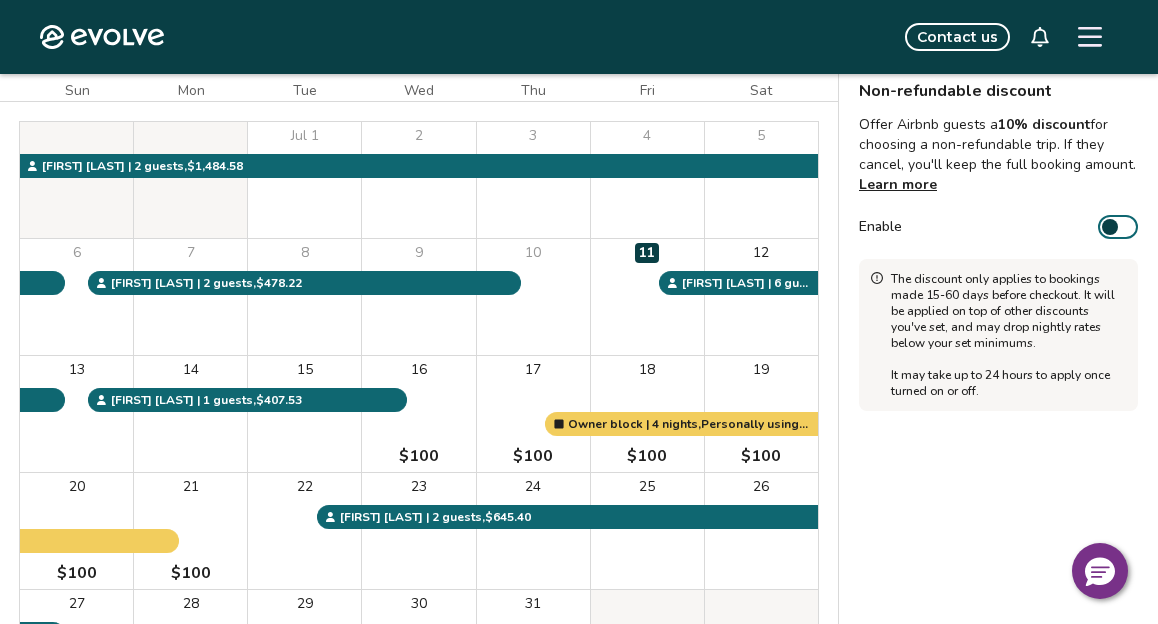 scroll, scrollTop: 192, scrollLeft: 0, axis: vertical 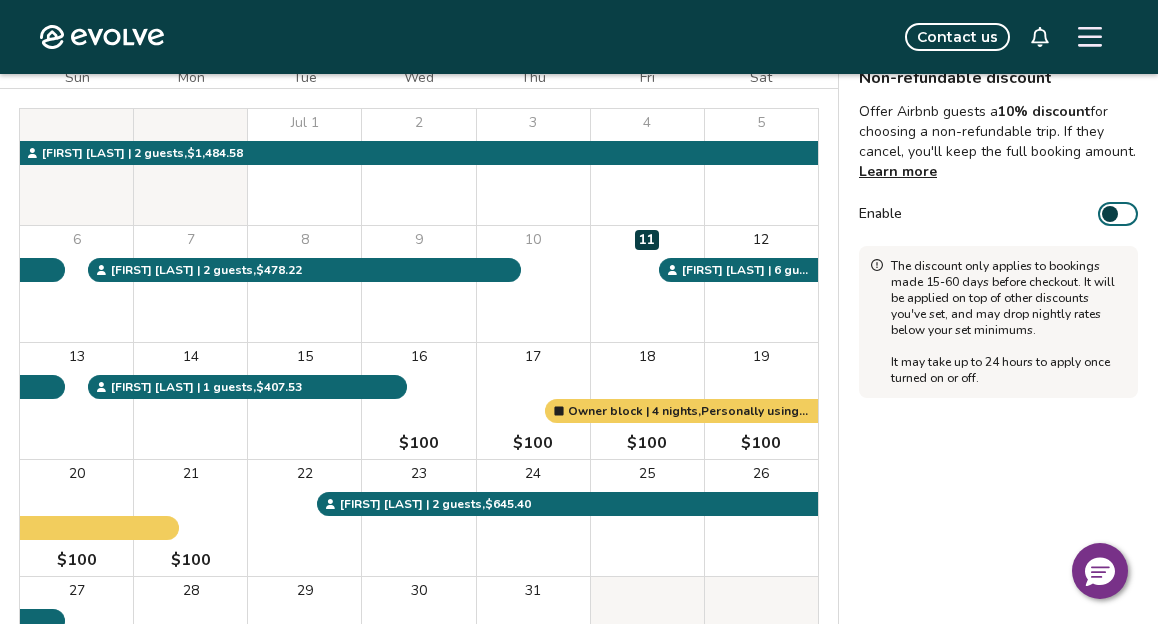 click on "Sun Mon Tue Wed Thu Fri Sat Jul 1 2 3 4 5 6 7 8 9 10 11 12 13 14 15 16 $100 17 $100 18 $100 19 $100 20 $100 21 $100 22 23 24 25 26 27 $100 28 $100 29 $100 30 $100 31 $100 Owner block | 4 nights,  Personally using the property Owner block | 4 nights,  Personally using the property [FIRST] [LAST] | 2 guests ,  $1,484.58 [FIRST] [LAST] | 2 guests ,  $478.22 [FIRST] [LAST] | 6 guests ,  $336.29 [FIRST] [LAST] | 2 guests ,  $645.40 [FIRST] [LAST] | 1 guests ,  $407.53 Booking Pending Evolve/Owner" at bounding box center (419, 400) 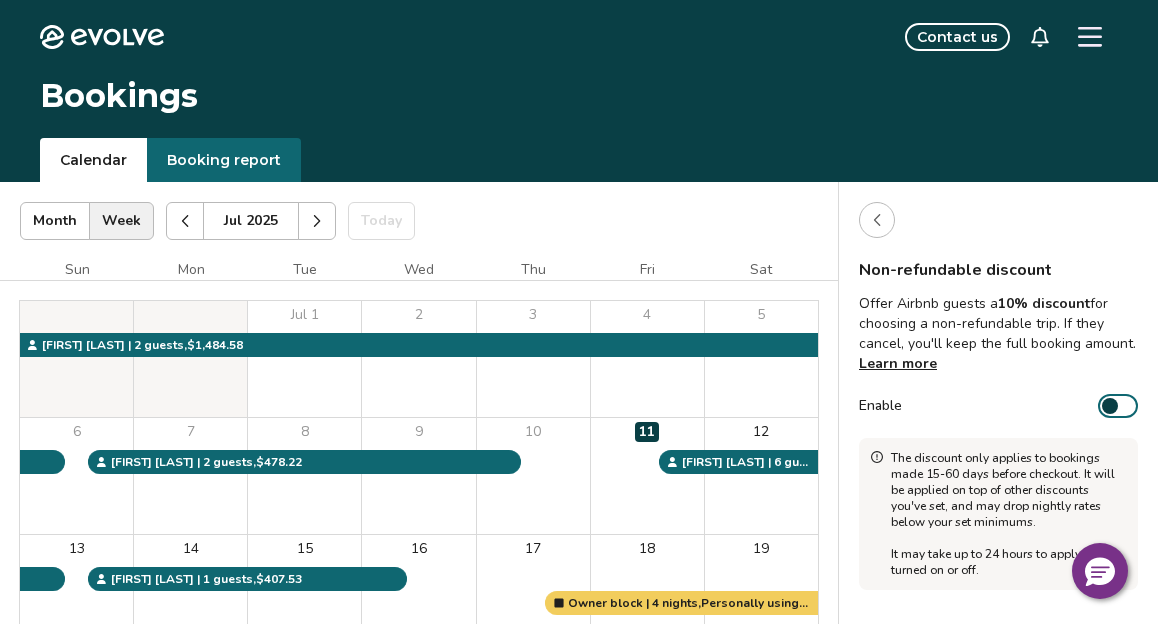 click at bounding box center [877, 220] 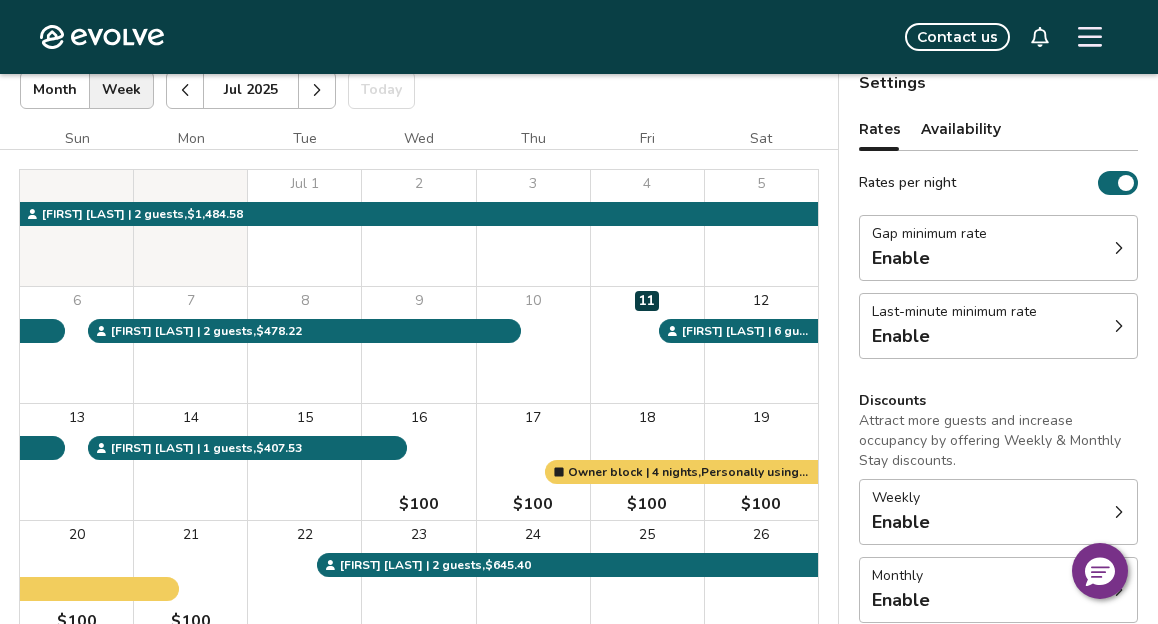 scroll, scrollTop: 154, scrollLeft: 0, axis: vertical 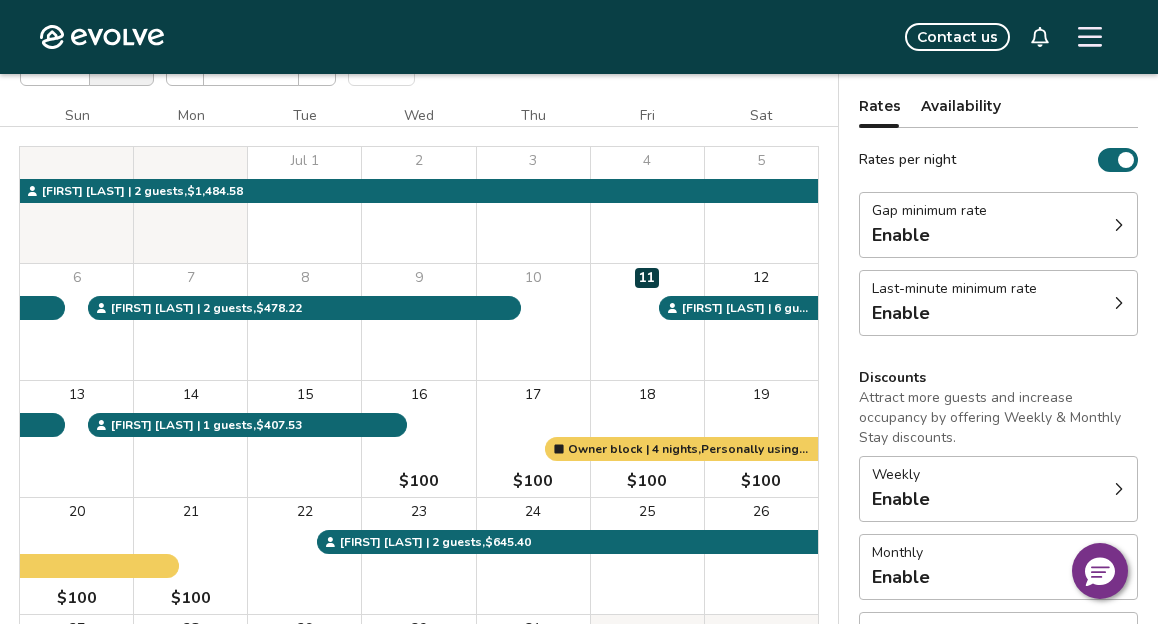 click on "Gap minimum rate Enable" at bounding box center (998, 225) 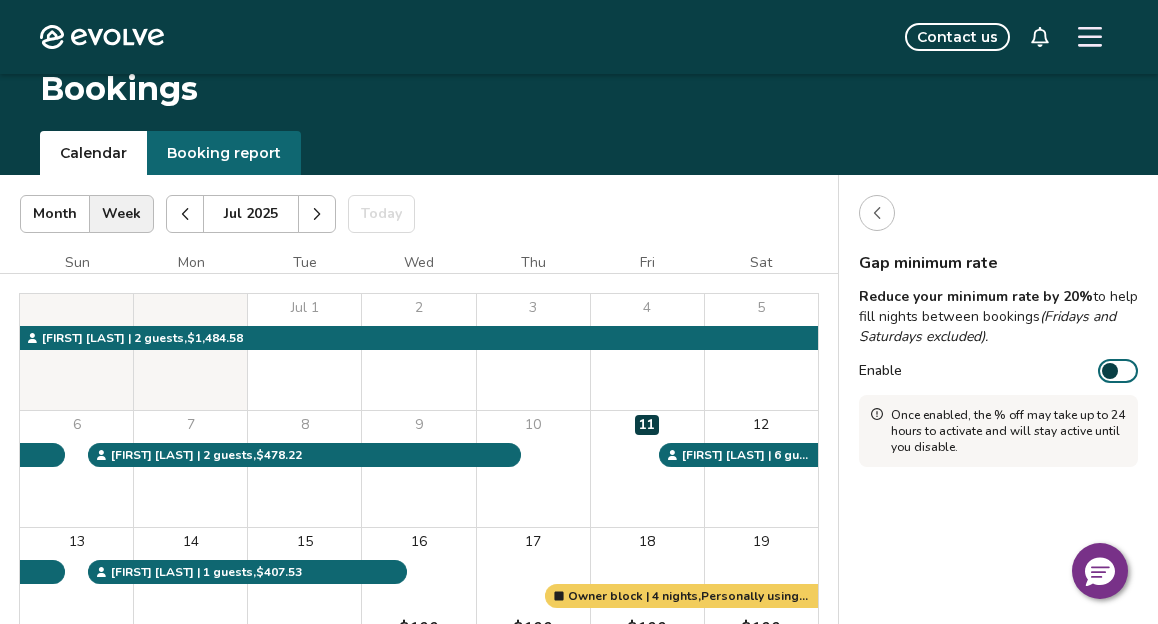 scroll, scrollTop: 0, scrollLeft: 0, axis: both 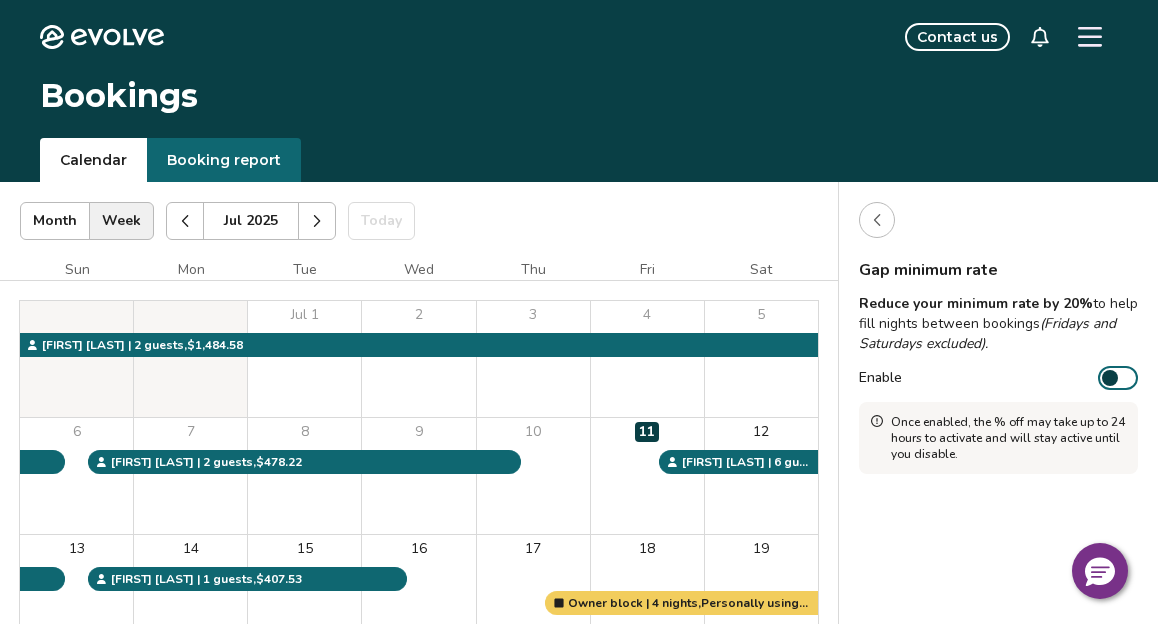 click at bounding box center (877, 220) 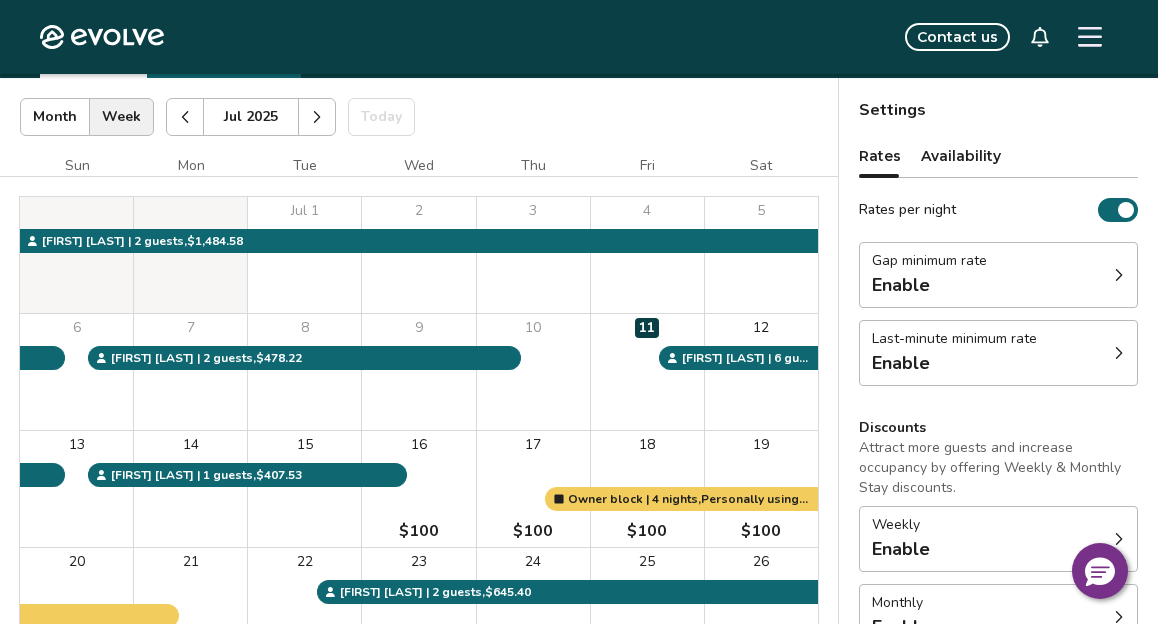 scroll, scrollTop: 0, scrollLeft: 0, axis: both 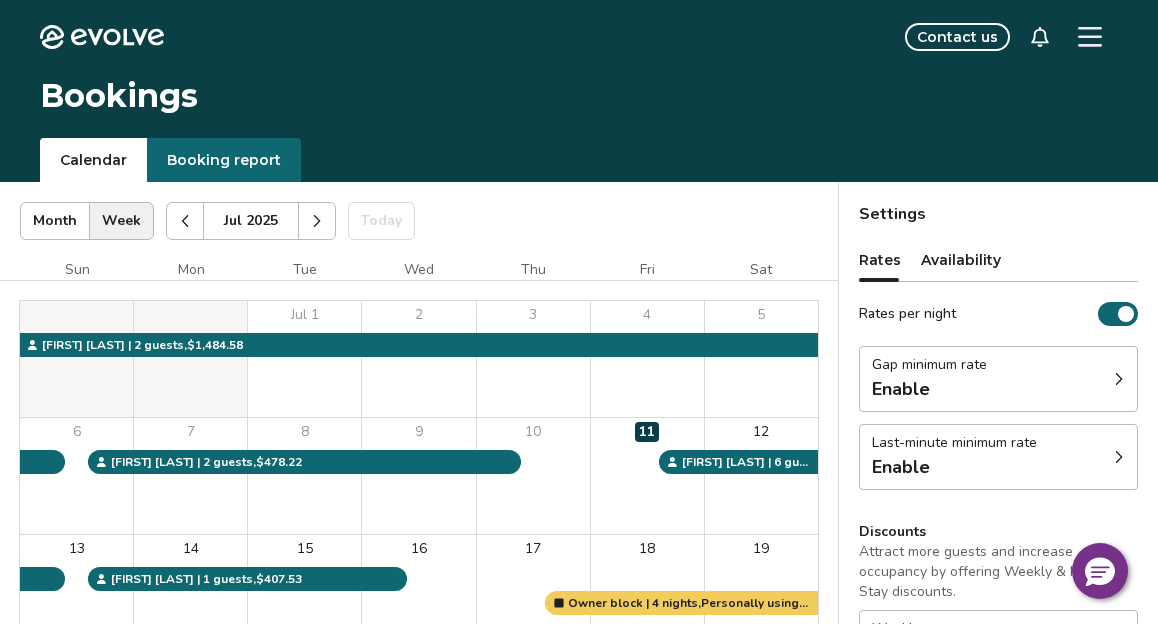 click 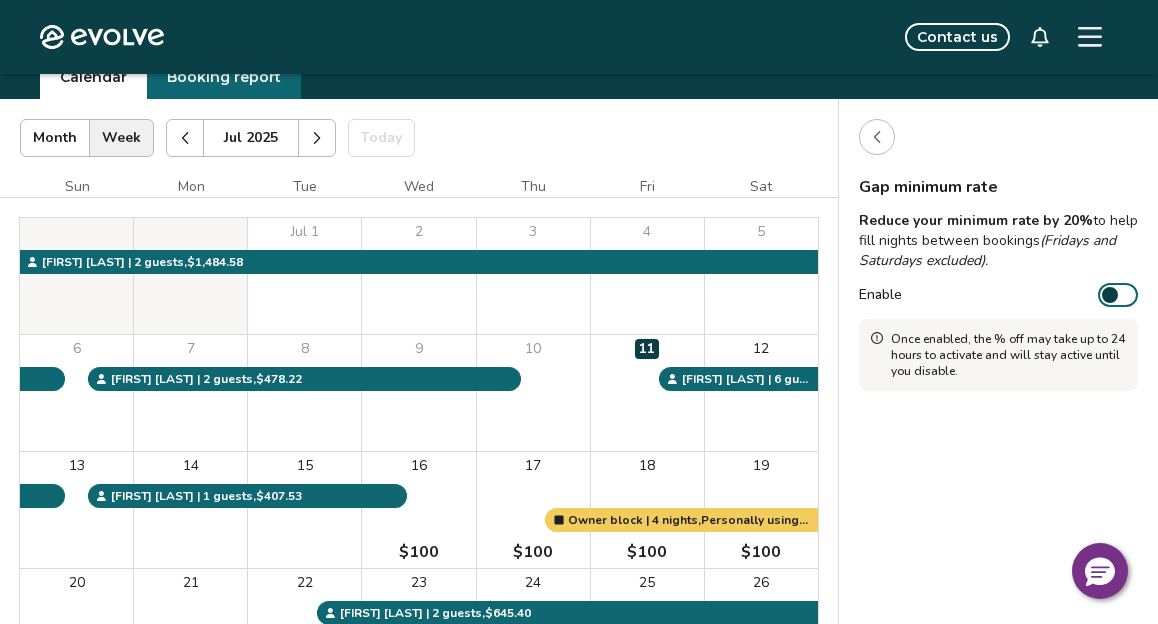 scroll, scrollTop: 81, scrollLeft: 0, axis: vertical 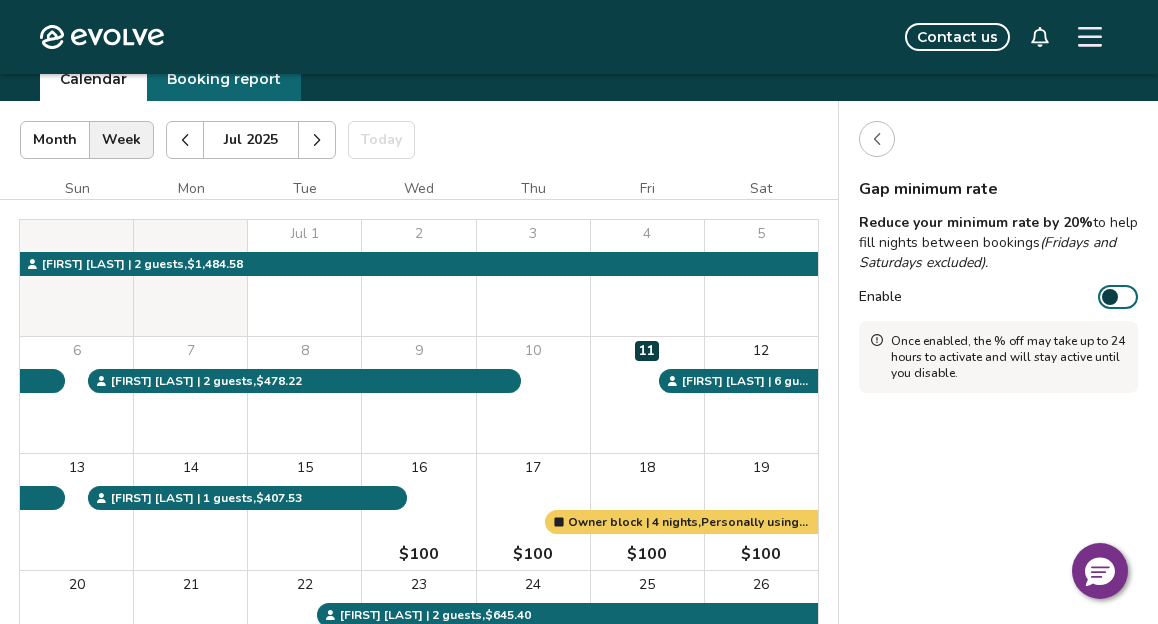 click on "Jul 2025  | Views Month Week Jul 2025 Today Settings" at bounding box center (419, 140) 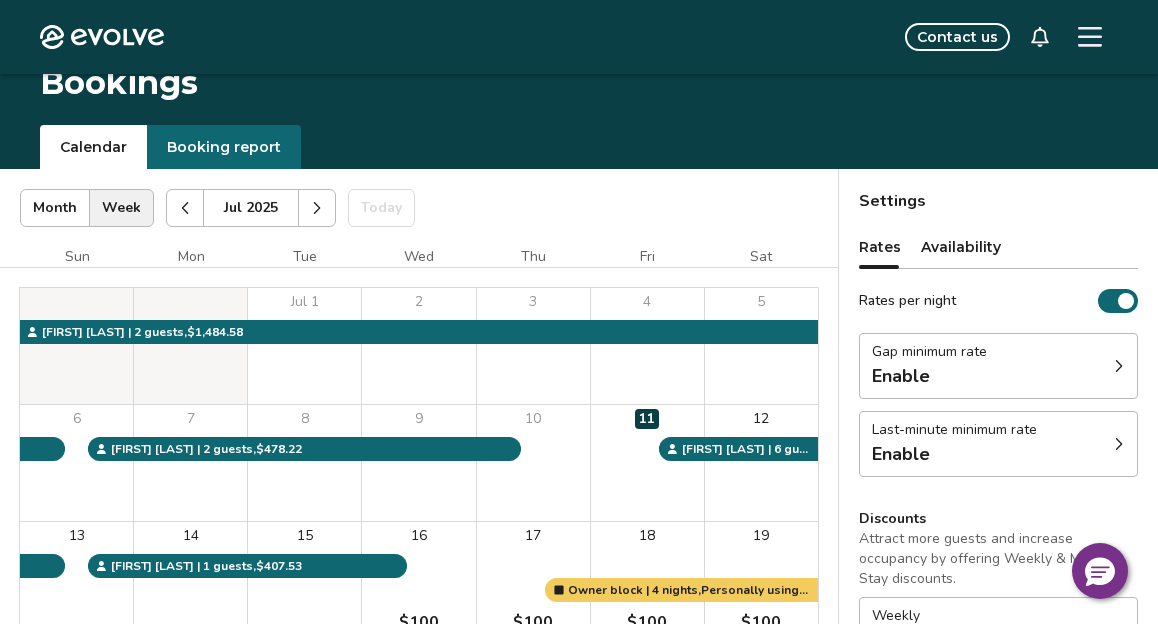 scroll, scrollTop: 15, scrollLeft: 0, axis: vertical 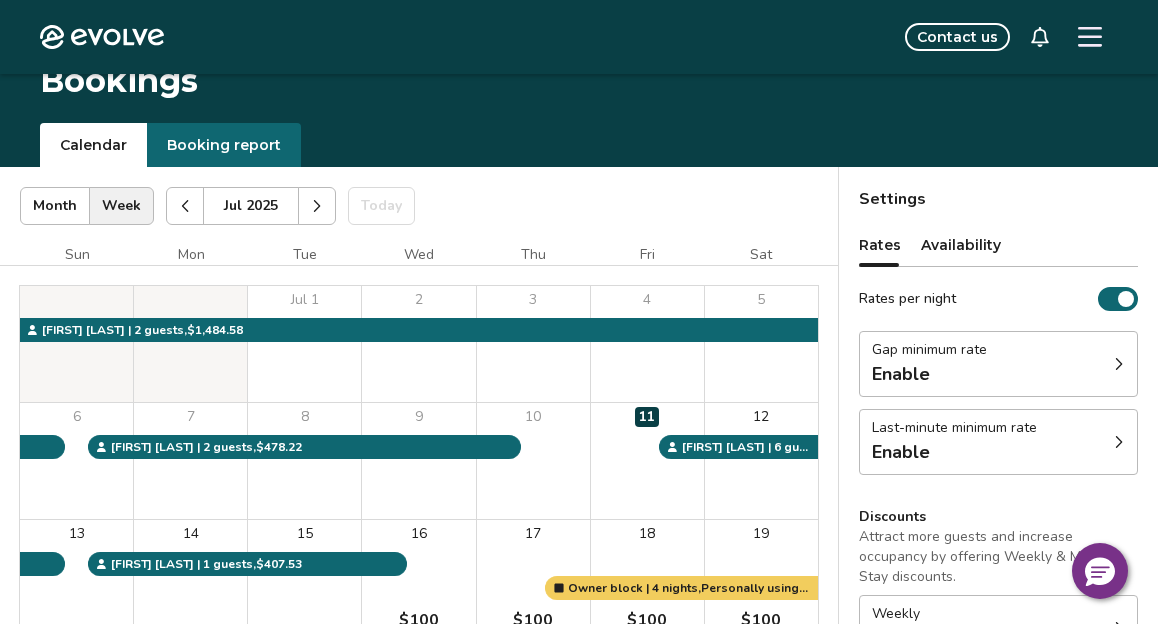 click on "Gap minimum rate Enable" at bounding box center (998, 364) 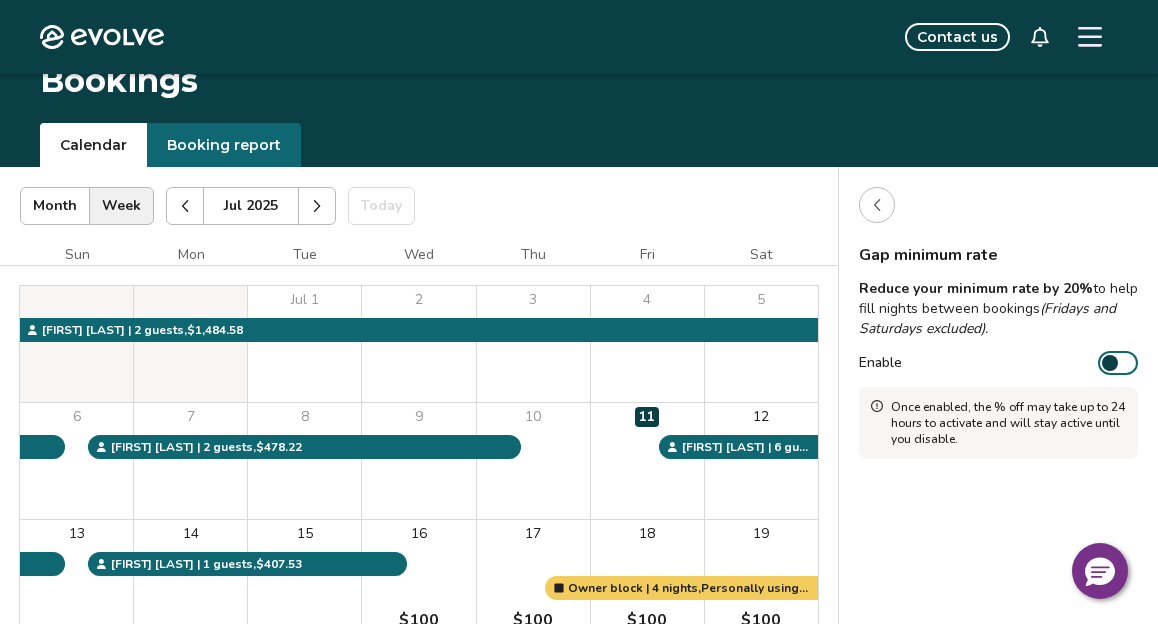 click 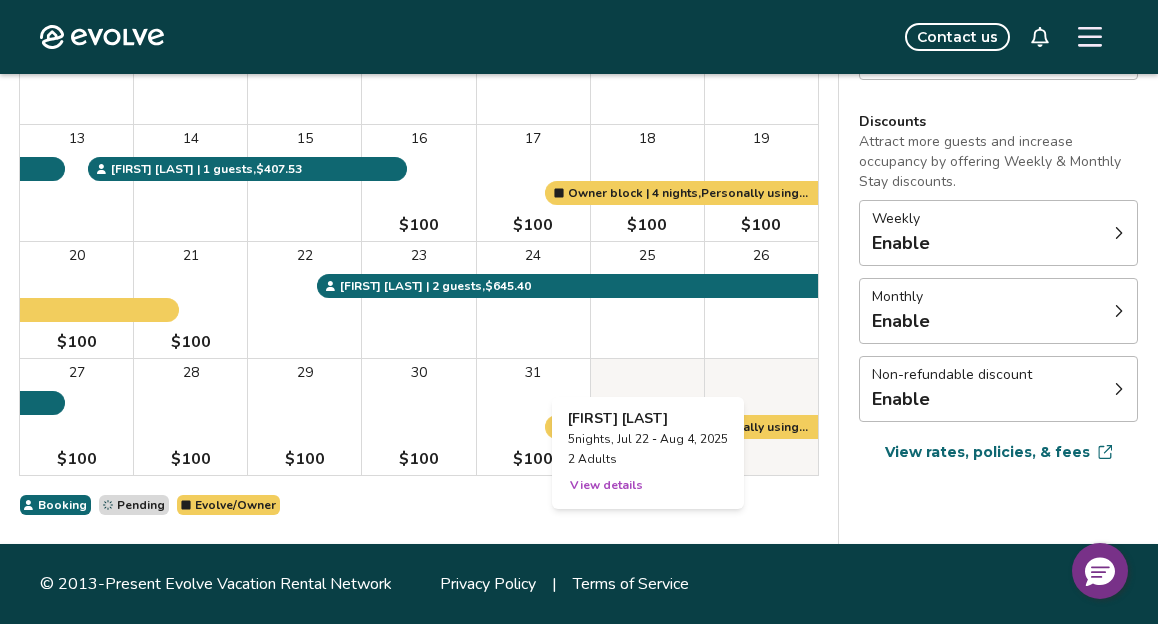scroll, scrollTop: 0, scrollLeft: 0, axis: both 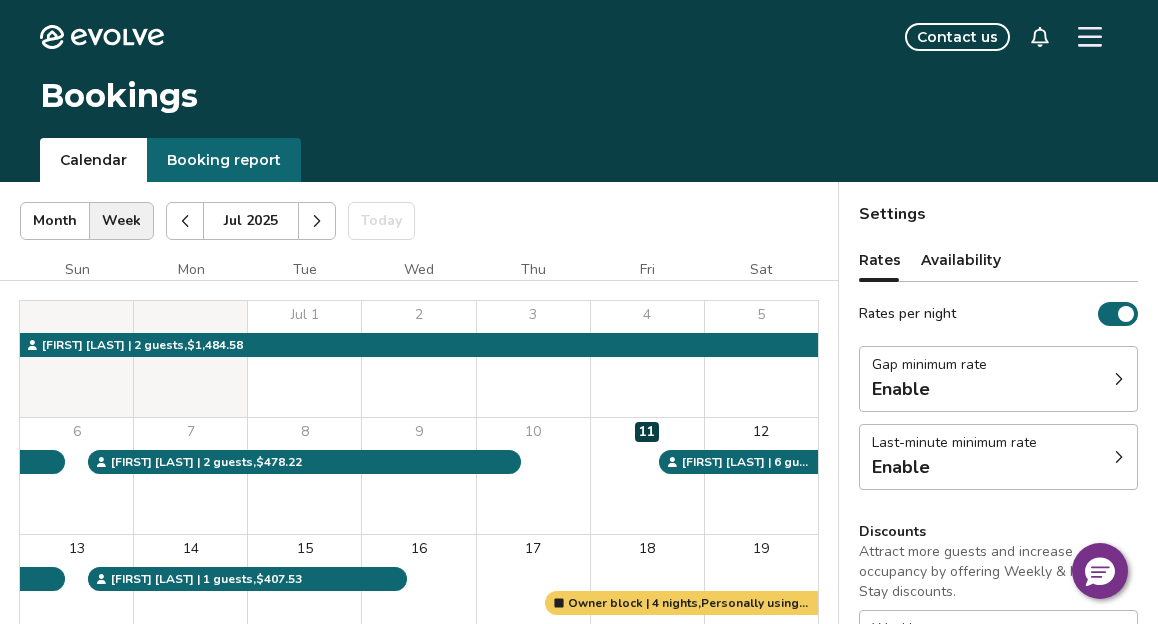 click 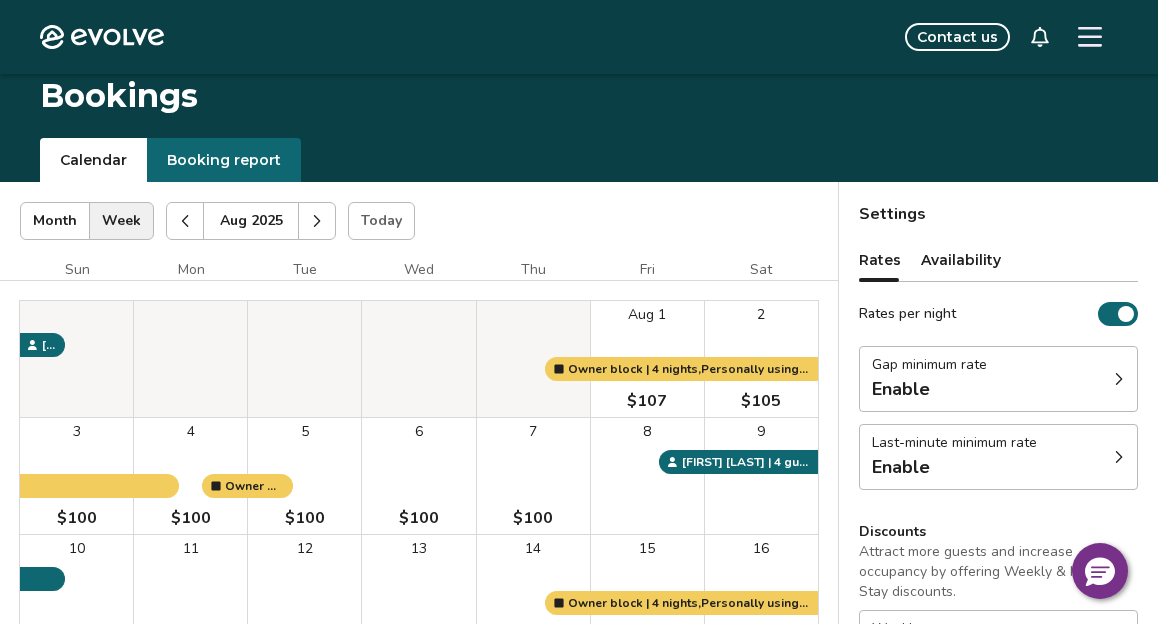 scroll, scrollTop: 1, scrollLeft: 0, axis: vertical 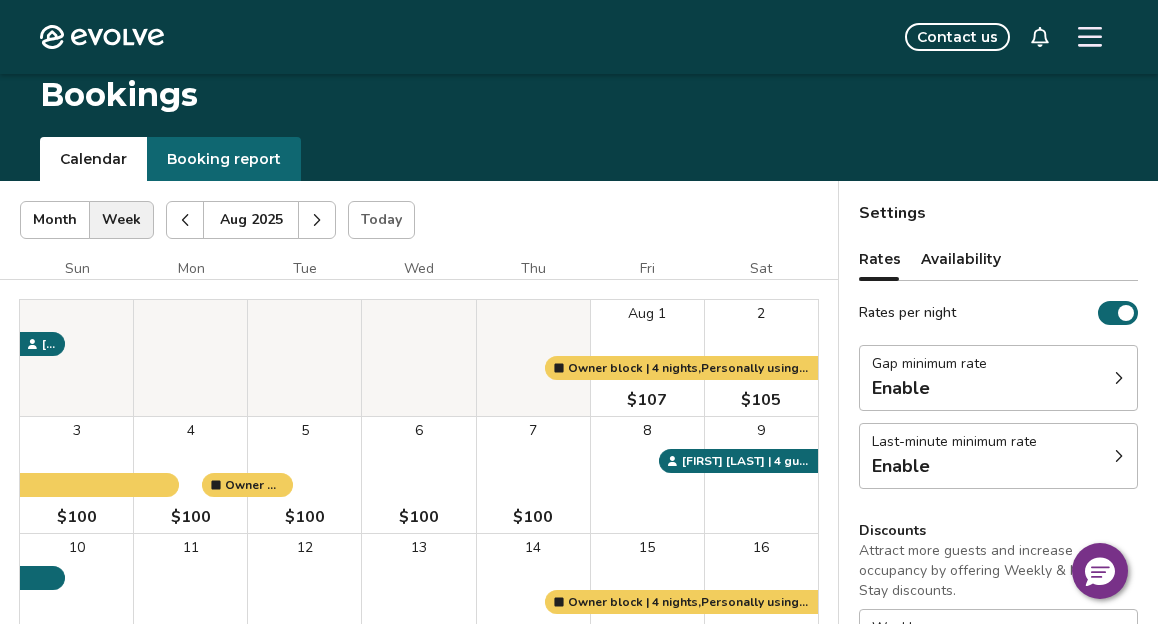 click on "Availability" at bounding box center [961, 259] 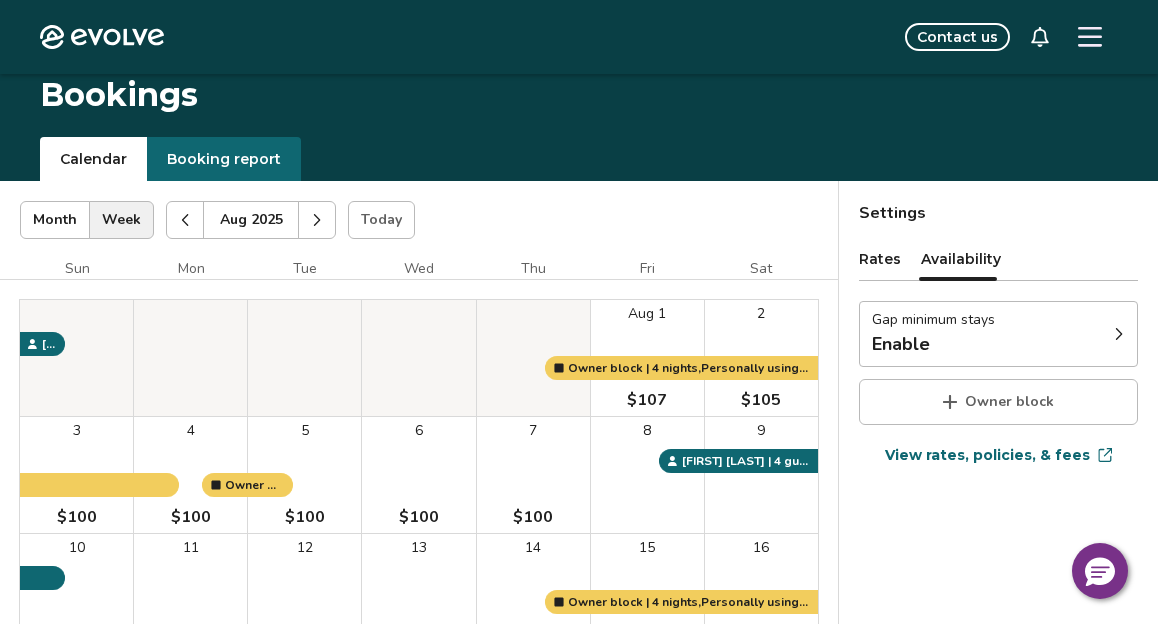 click at bounding box center [1119, 334] 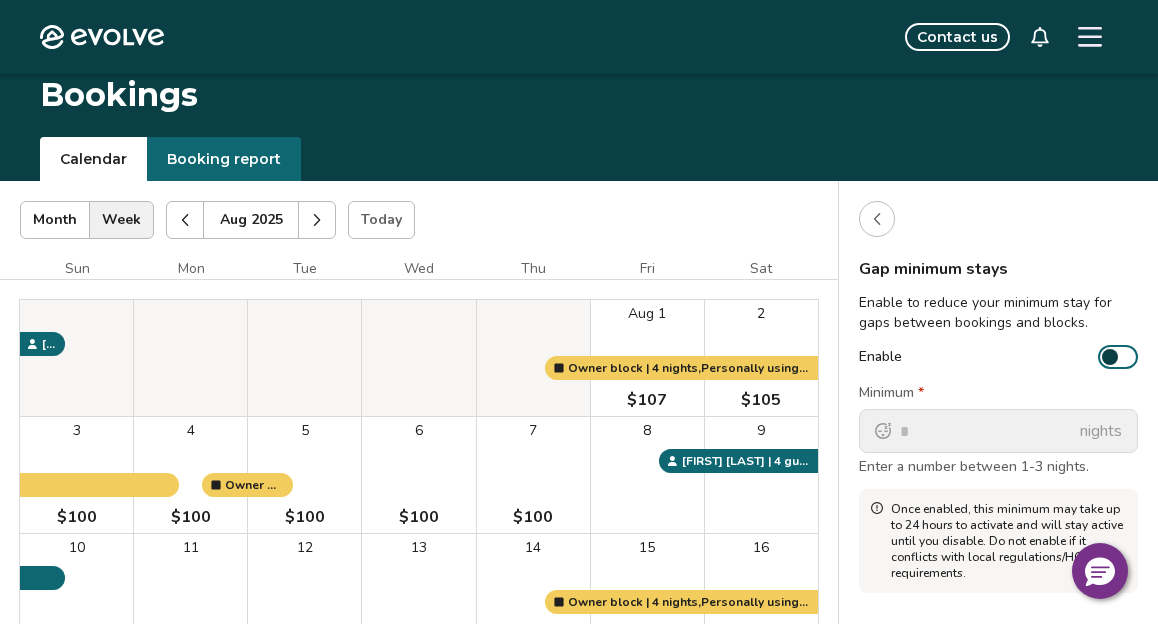 click 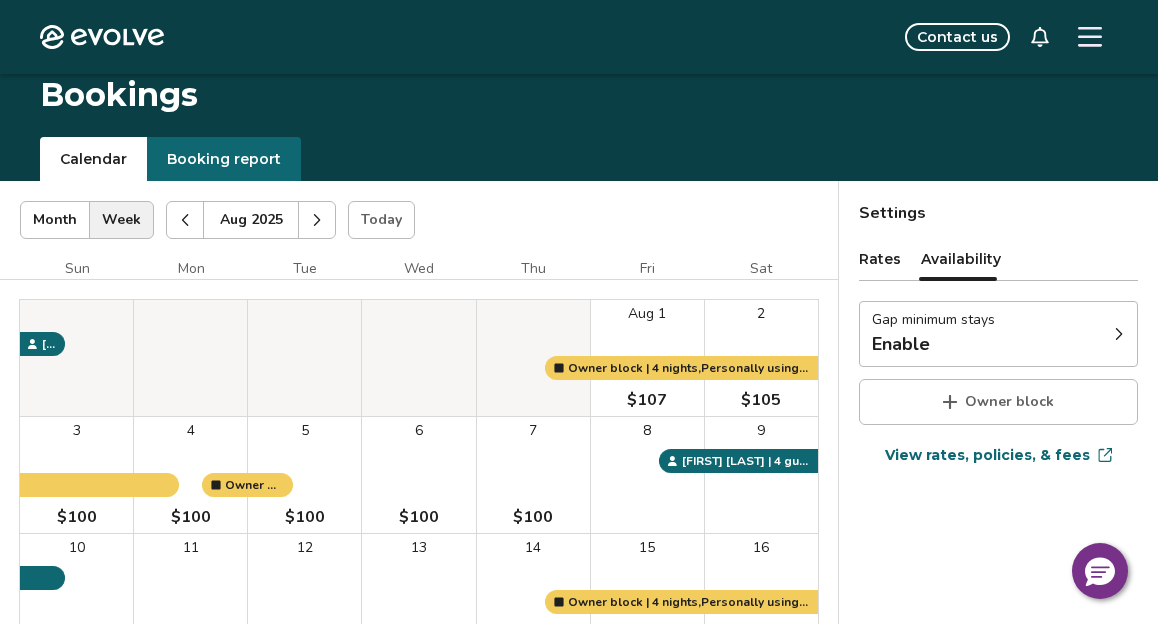 click on "Rates" at bounding box center (880, 259) 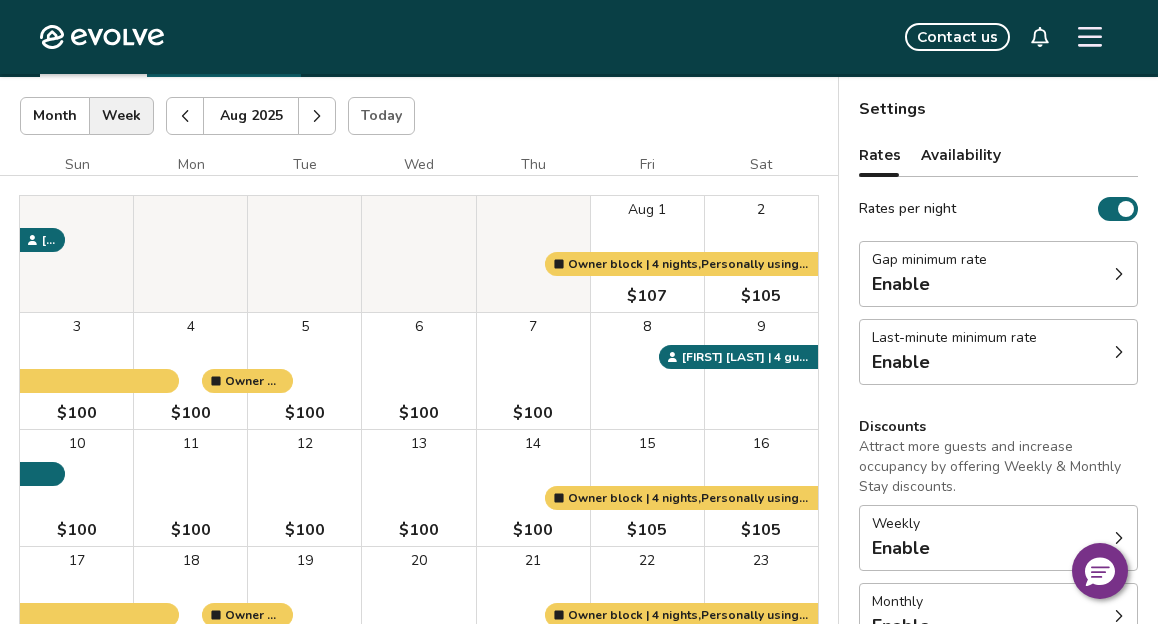 scroll, scrollTop: 0, scrollLeft: 0, axis: both 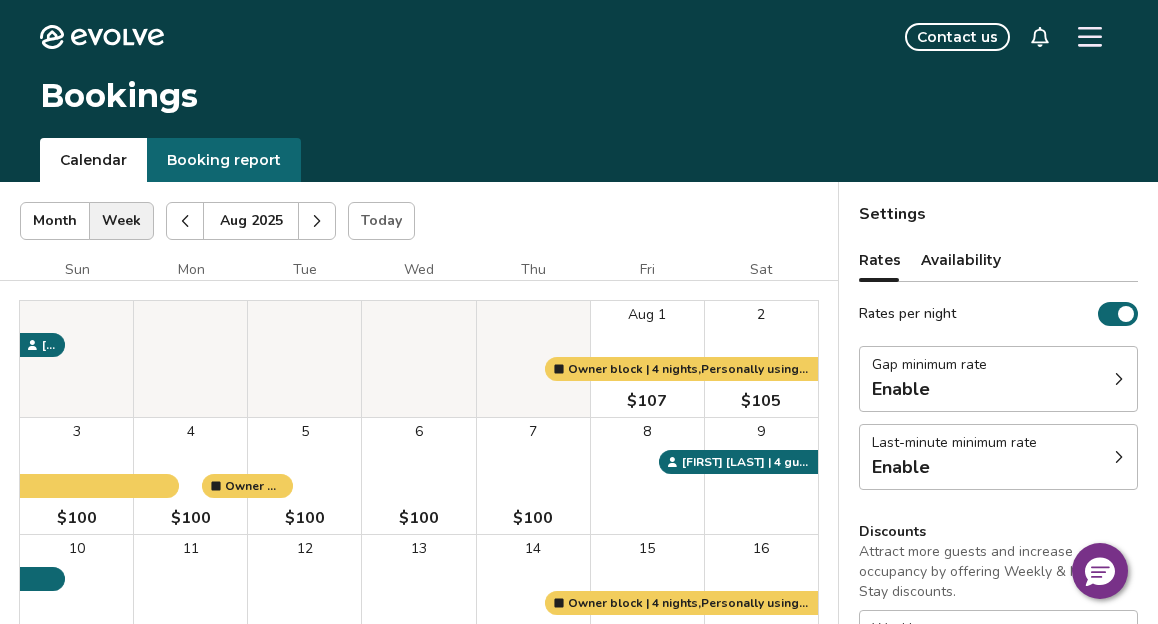 click 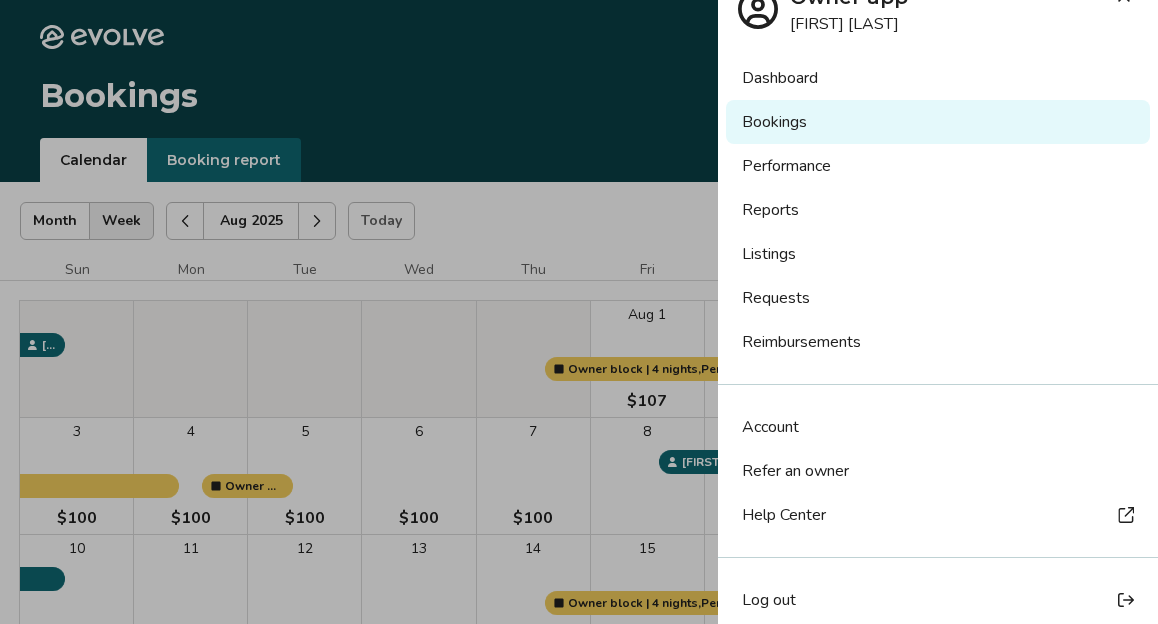 scroll, scrollTop: 56, scrollLeft: 0, axis: vertical 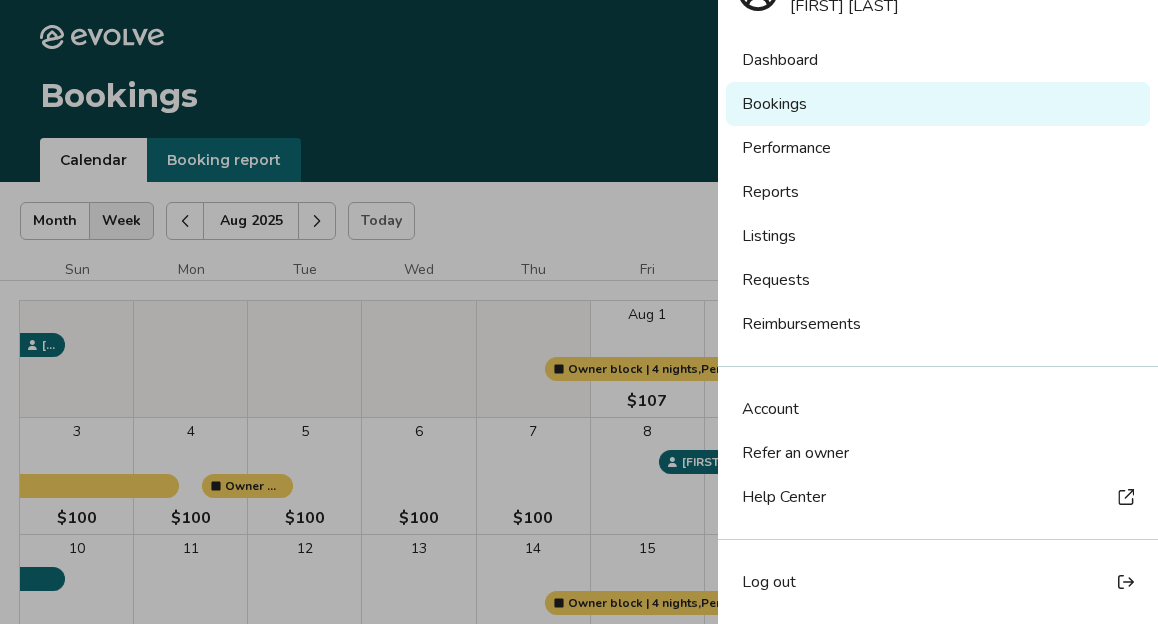 click on "Help Center" at bounding box center [784, 497] 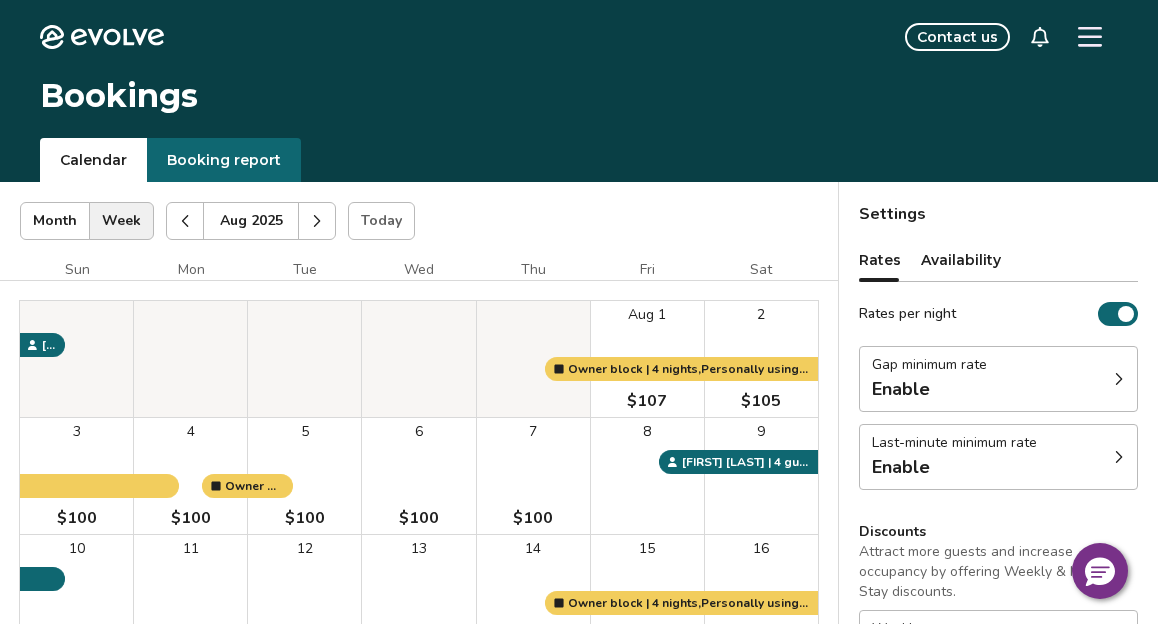 click 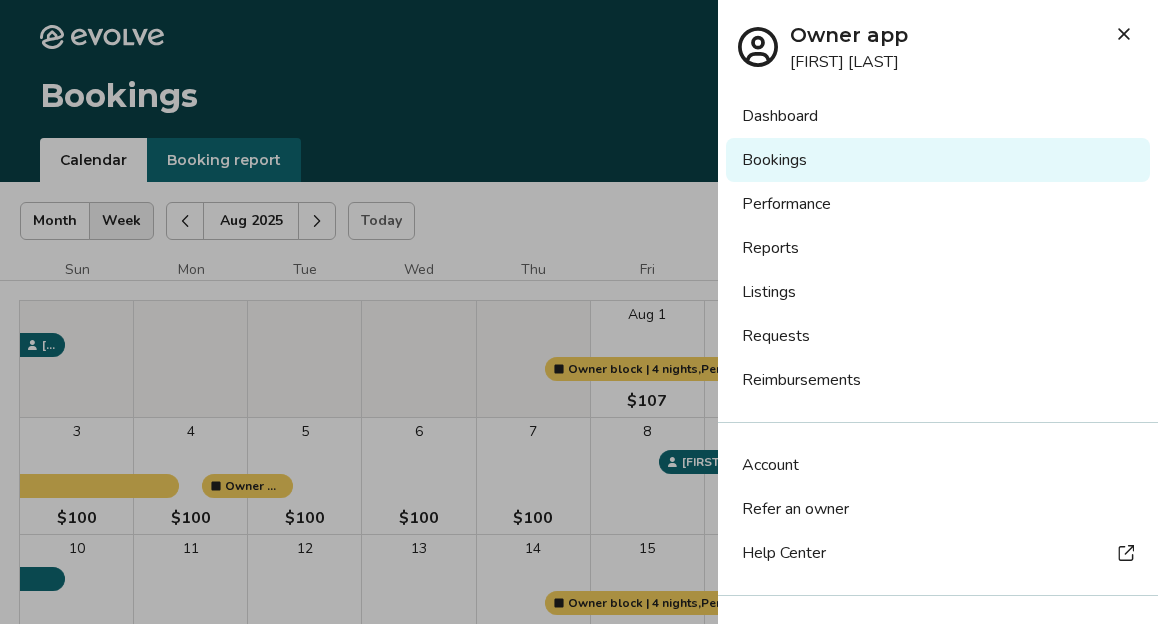 click on "Requests" at bounding box center [938, 336] 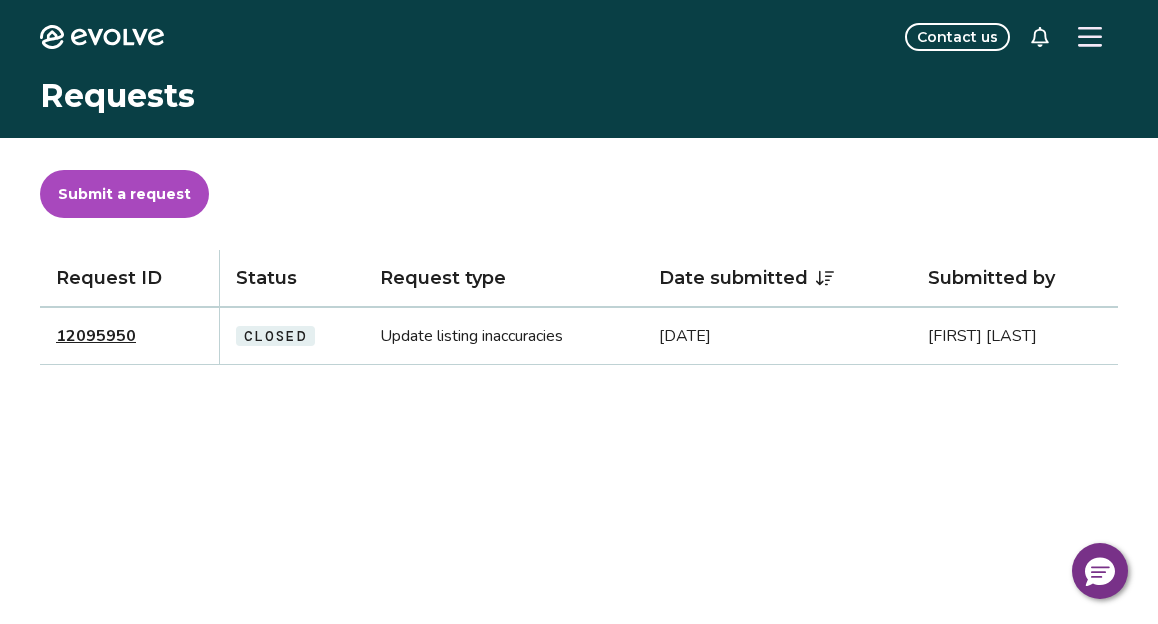 scroll, scrollTop: 0, scrollLeft: 0, axis: both 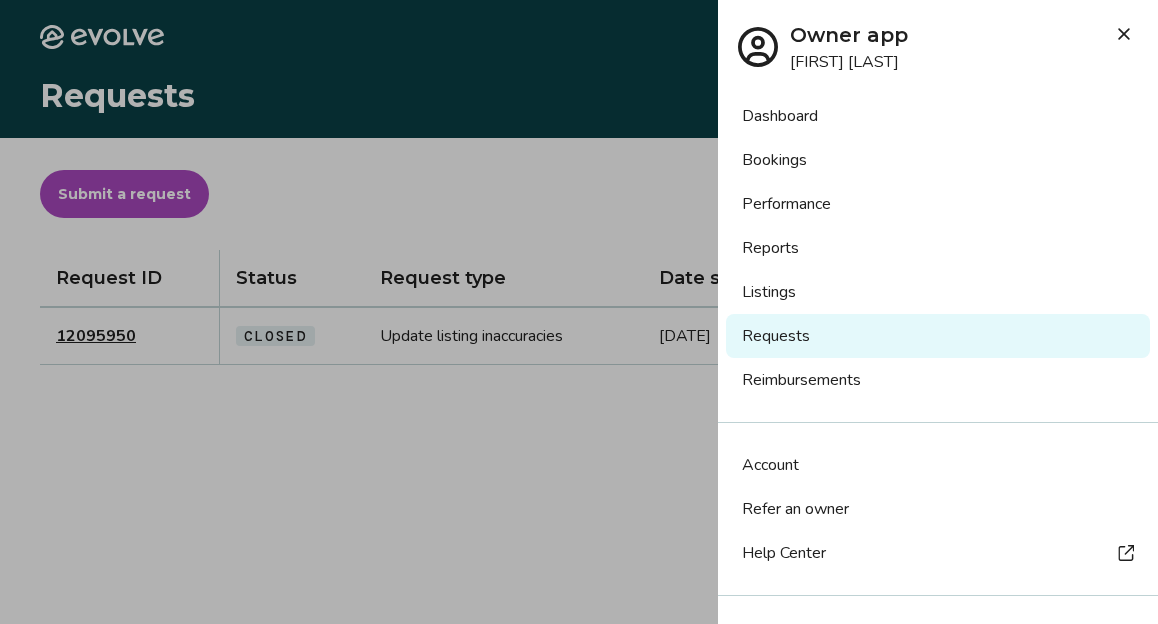 click at bounding box center [579, 312] 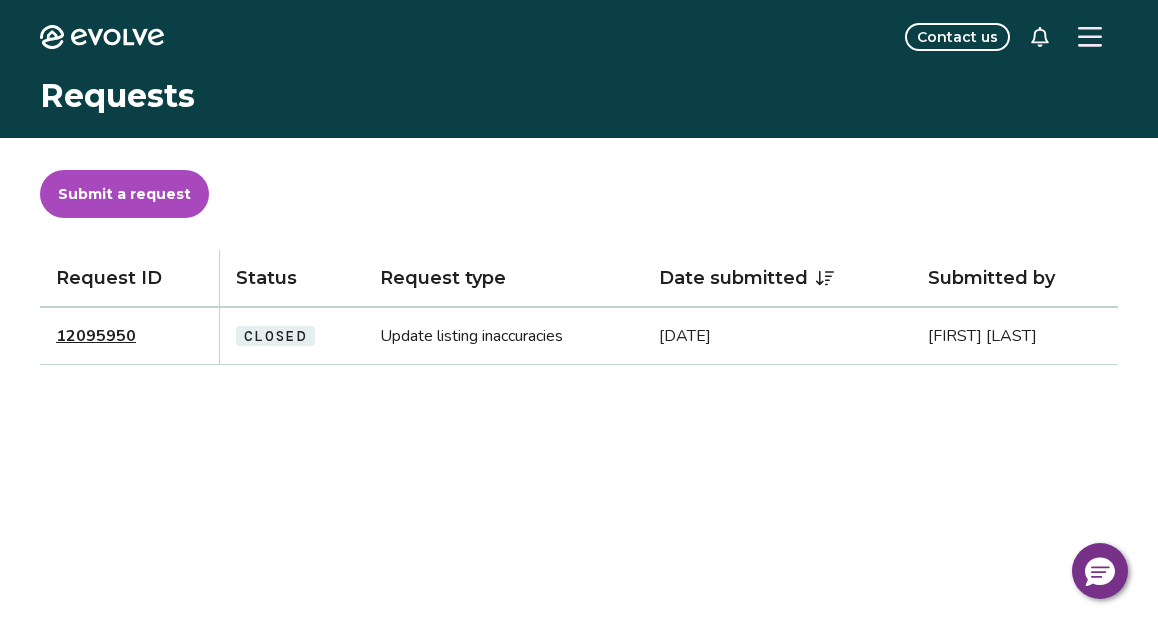 click on "12095950" at bounding box center (96, 336) 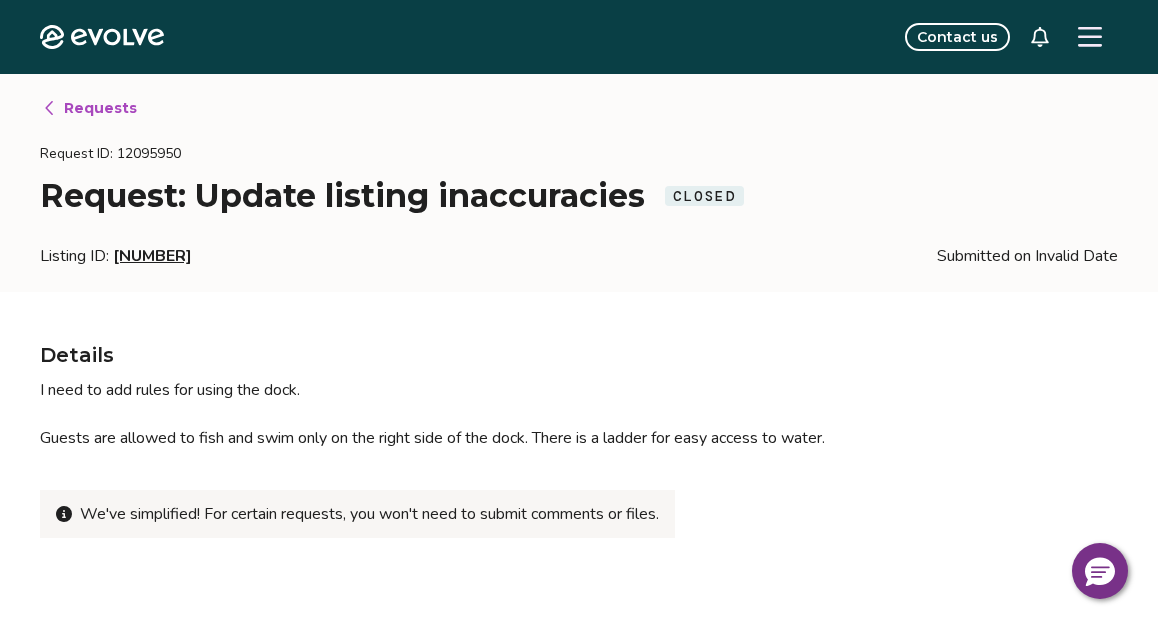 scroll, scrollTop: 0, scrollLeft: 0, axis: both 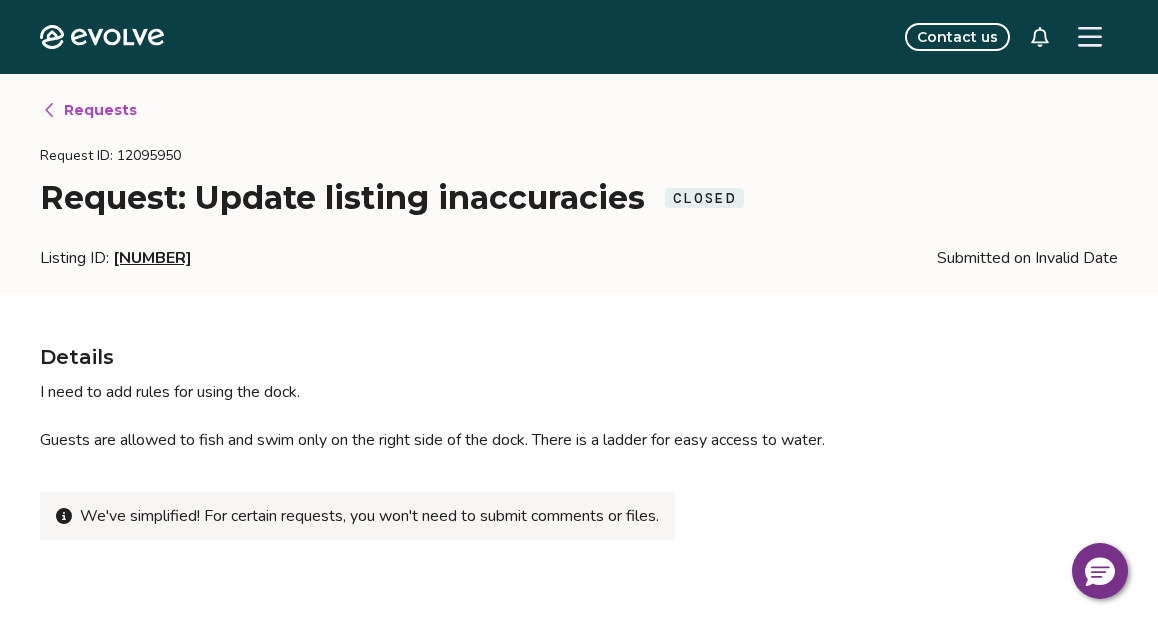 click on "Requests" at bounding box center [100, 110] 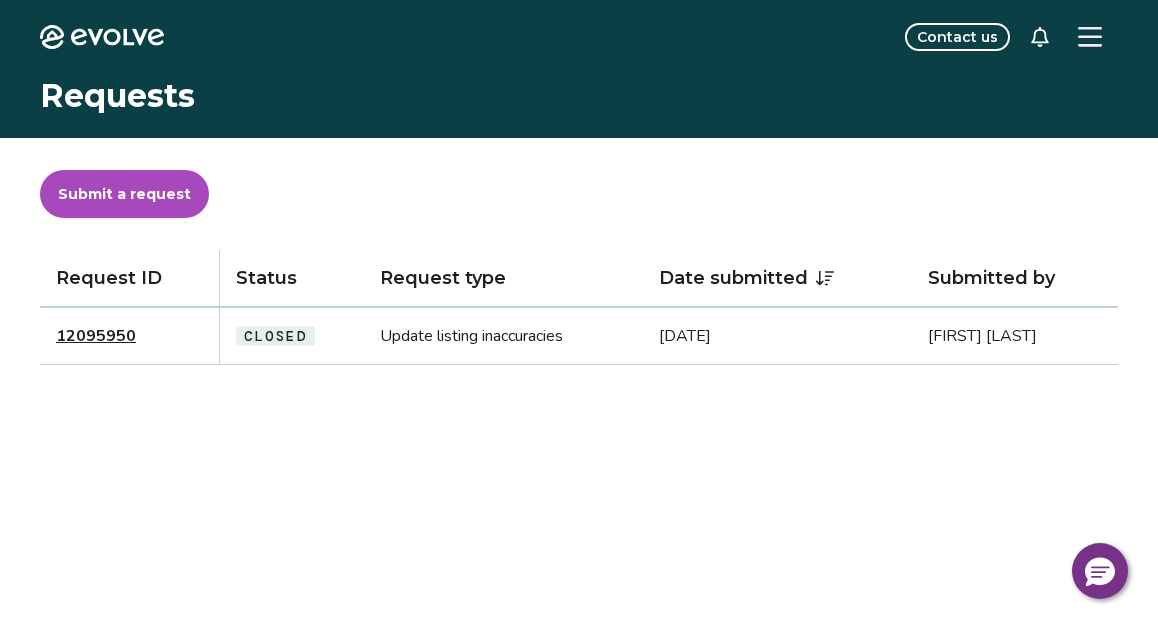 click on "Submit a request" at bounding box center (124, 194) 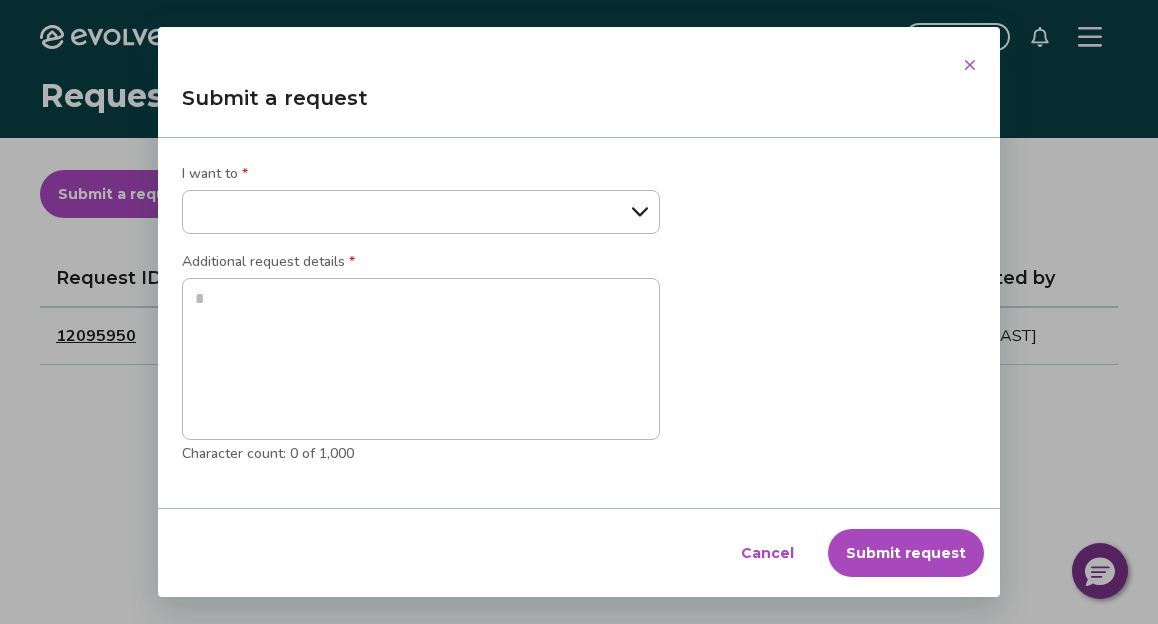 click on "**********" at bounding box center [421, 212] 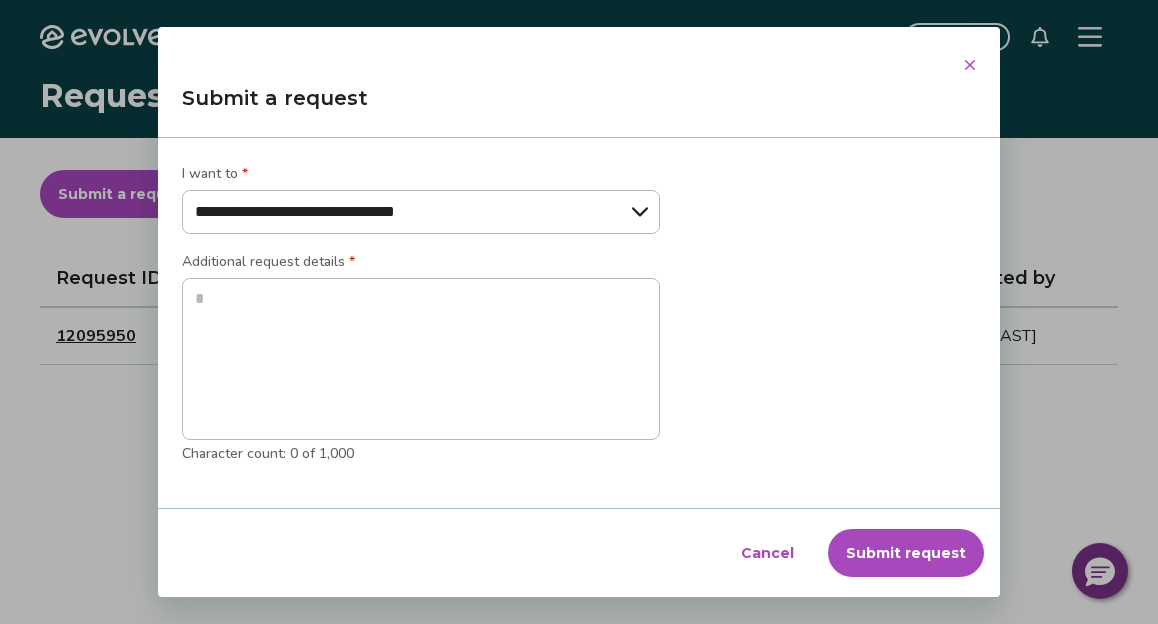 click on "**********" at bounding box center (0, 0) 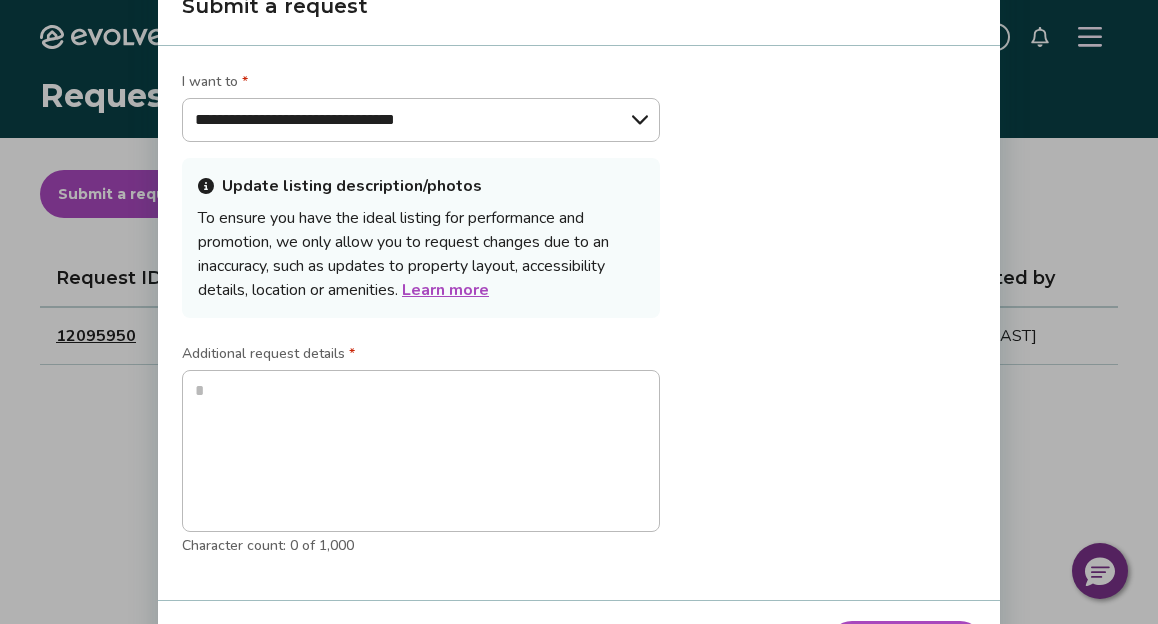 click on "Learn more" at bounding box center [445, 290] 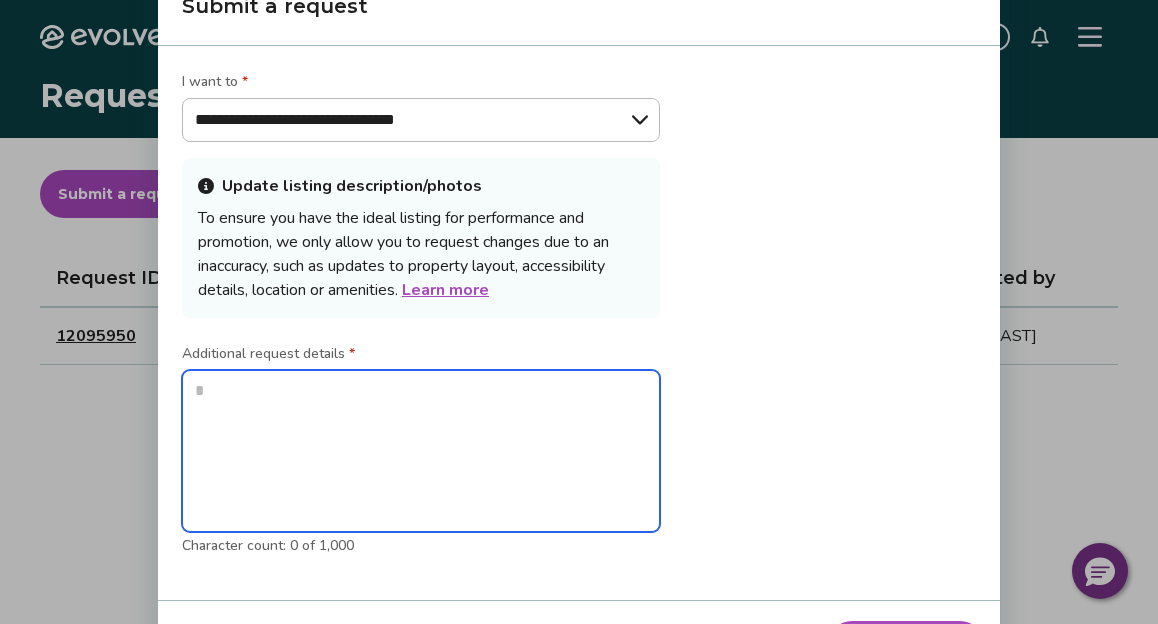 click at bounding box center [421, 451] 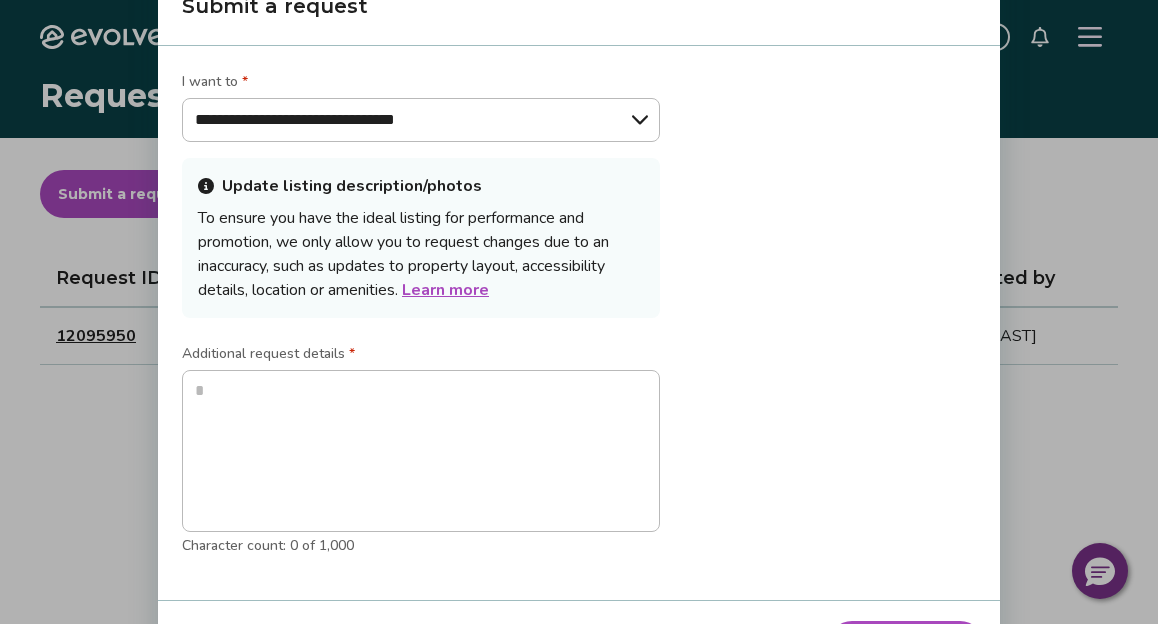 click on "**********" at bounding box center [579, 323] 